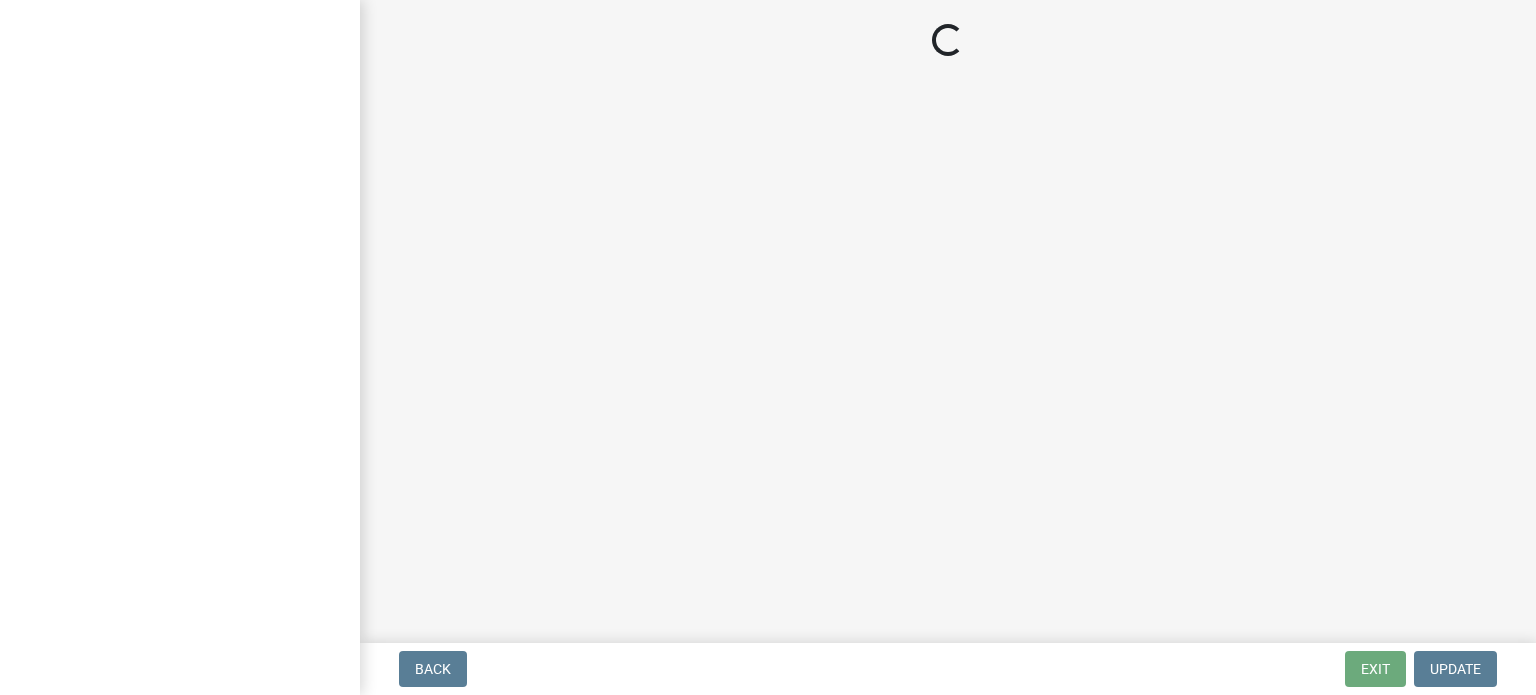 scroll, scrollTop: 0, scrollLeft: 0, axis: both 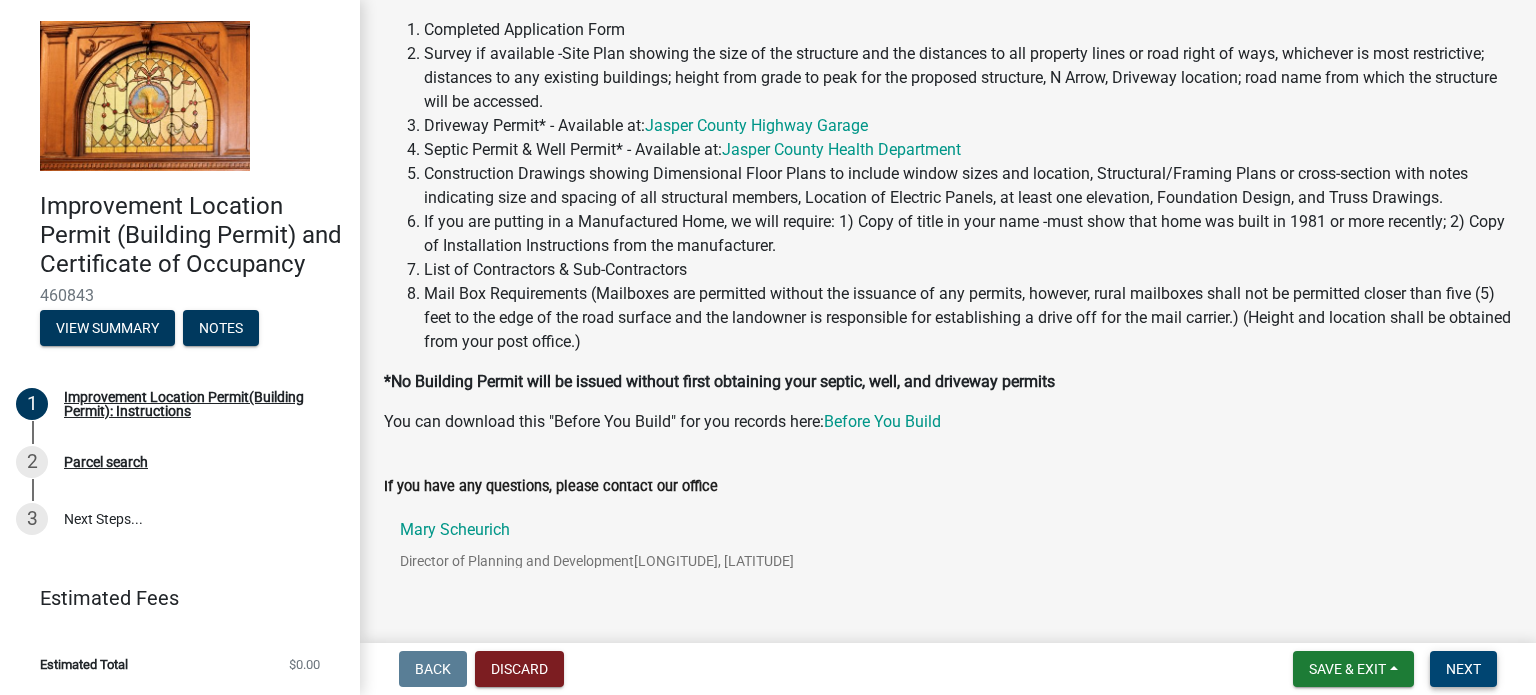 click on "Next" at bounding box center (1463, 669) 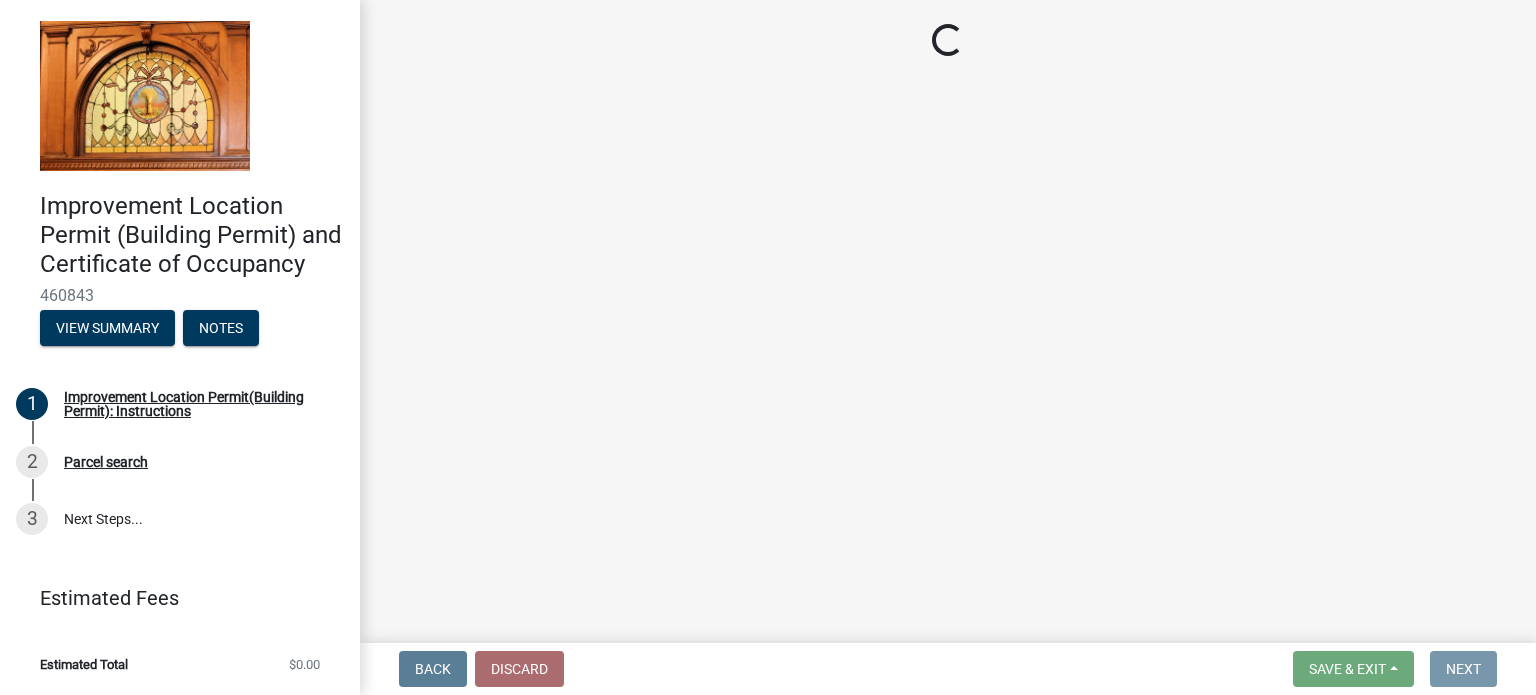 scroll, scrollTop: 0, scrollLeft: 0, axis: both 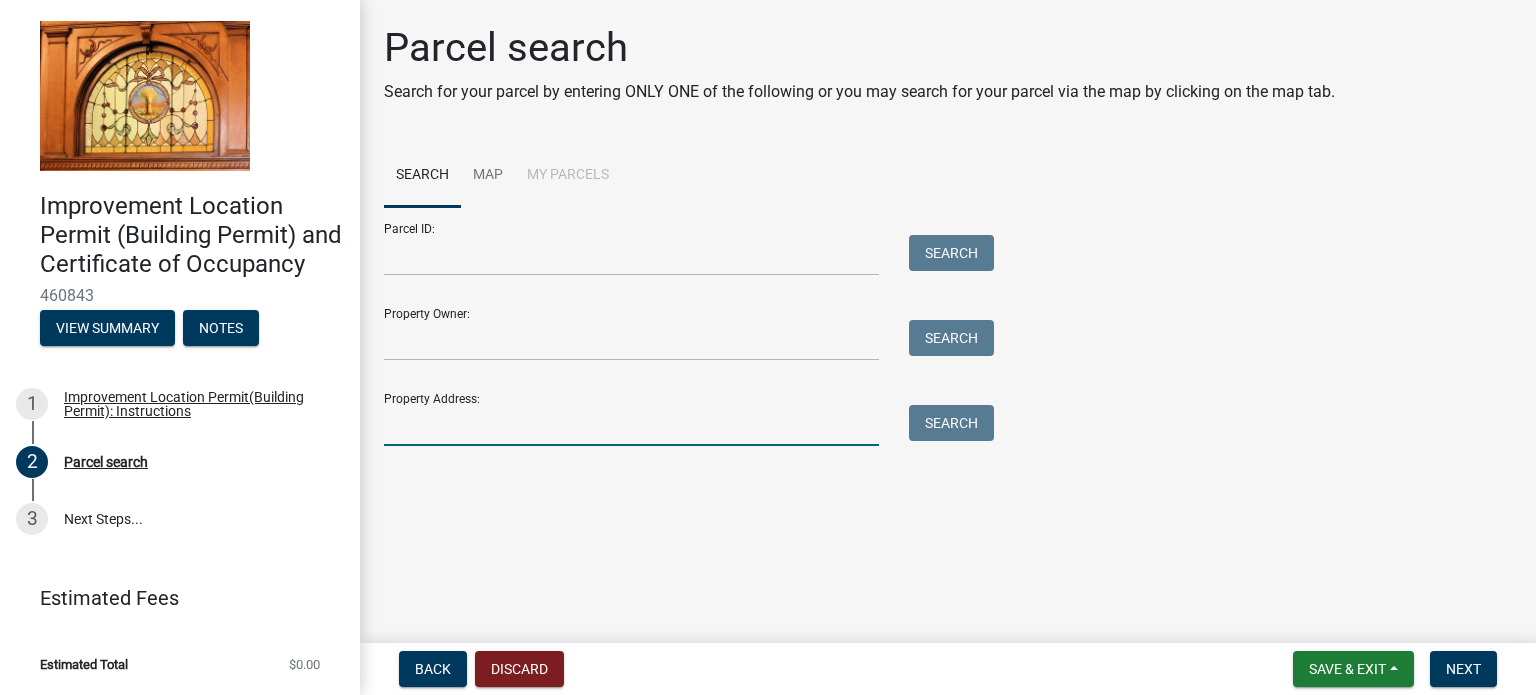 click on "Property Address:" at bounding box center (631, 425) 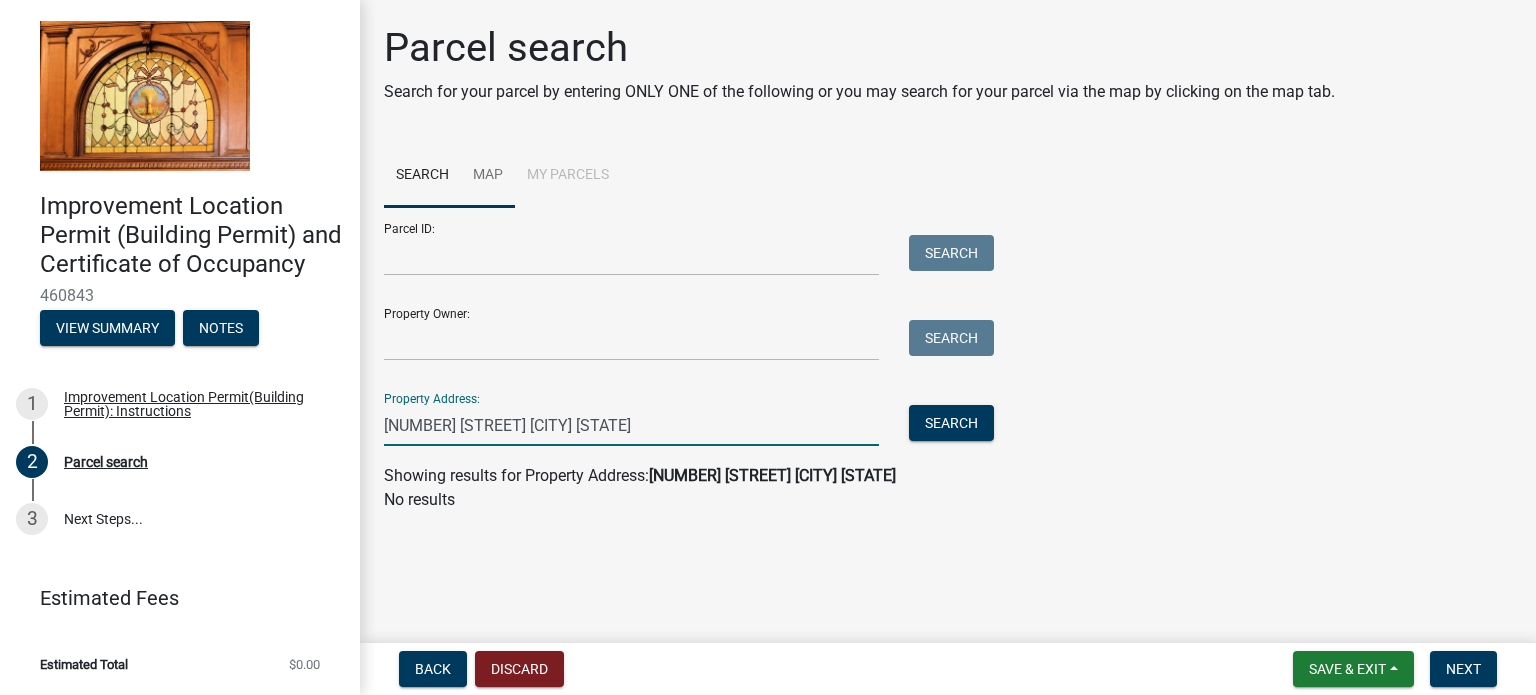 type on "[NUMBER] [STREET] [CITY] [STATE]" 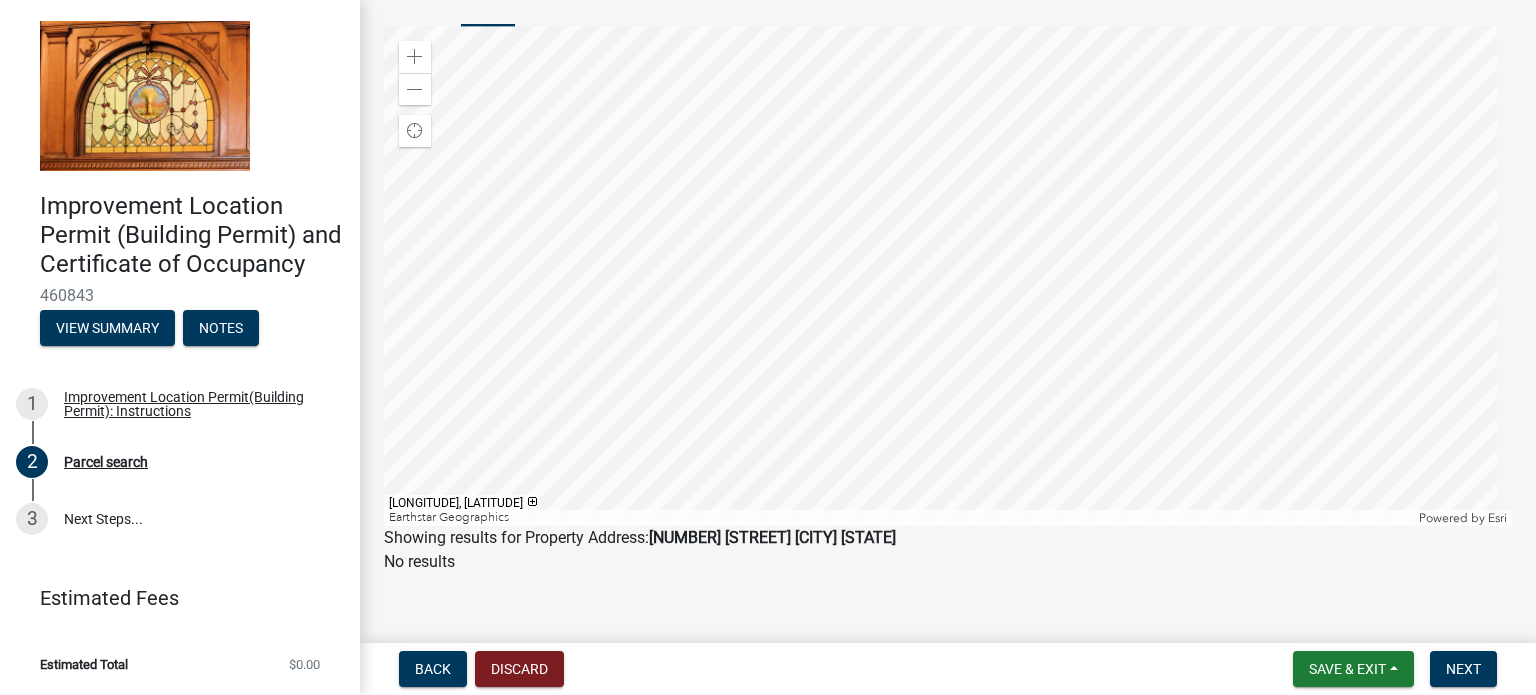 scroll, scrollTop: 198, scrollLeft: 0, axis: vertical 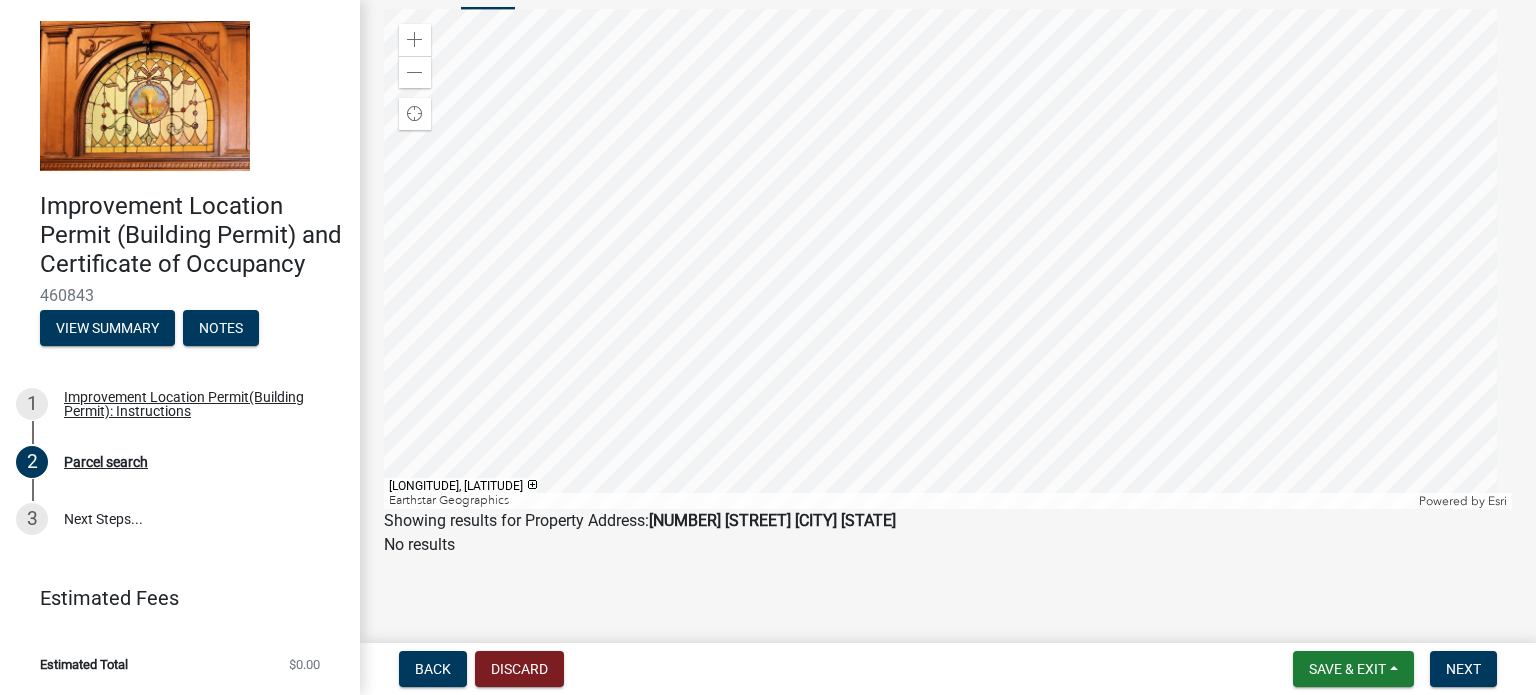click at bounding box center (948, 259) 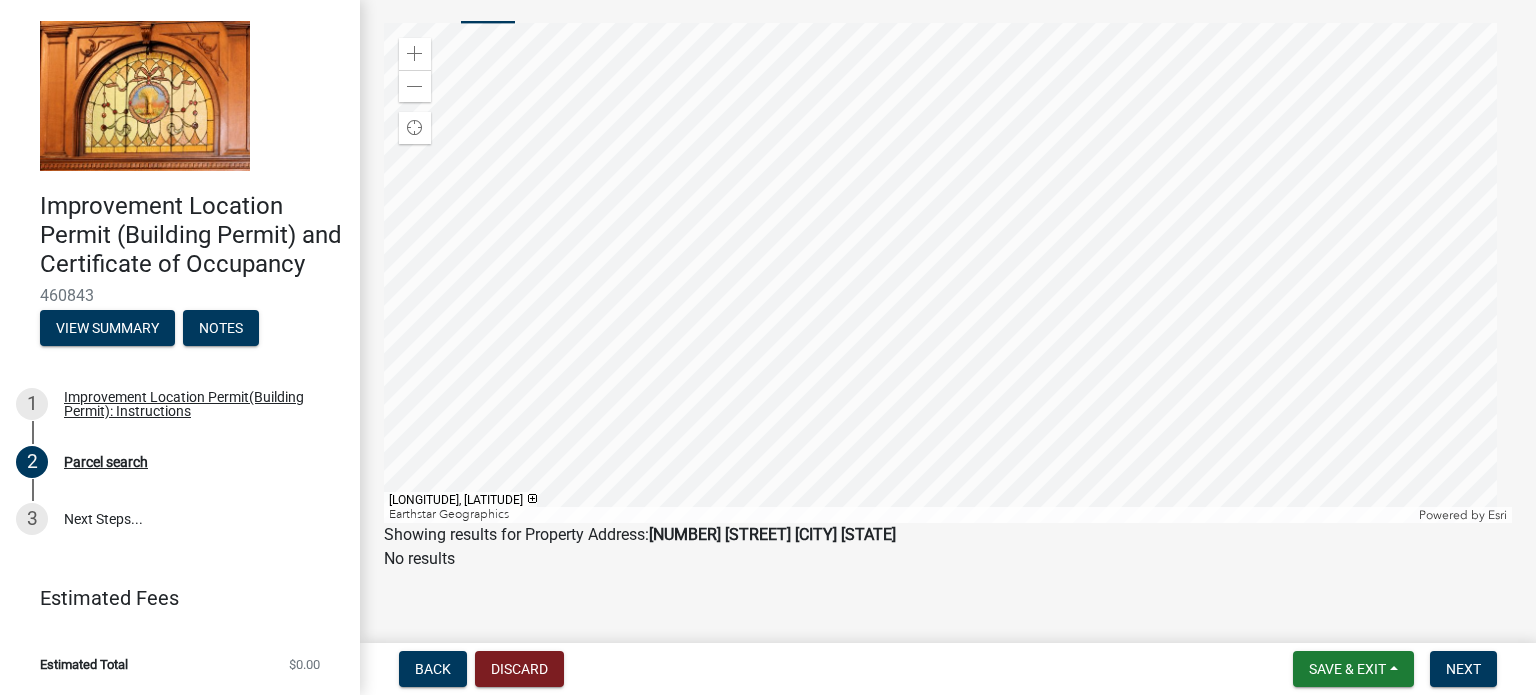 scroll, scrollTop: 198, scrollLeft: 0, axis: vertical 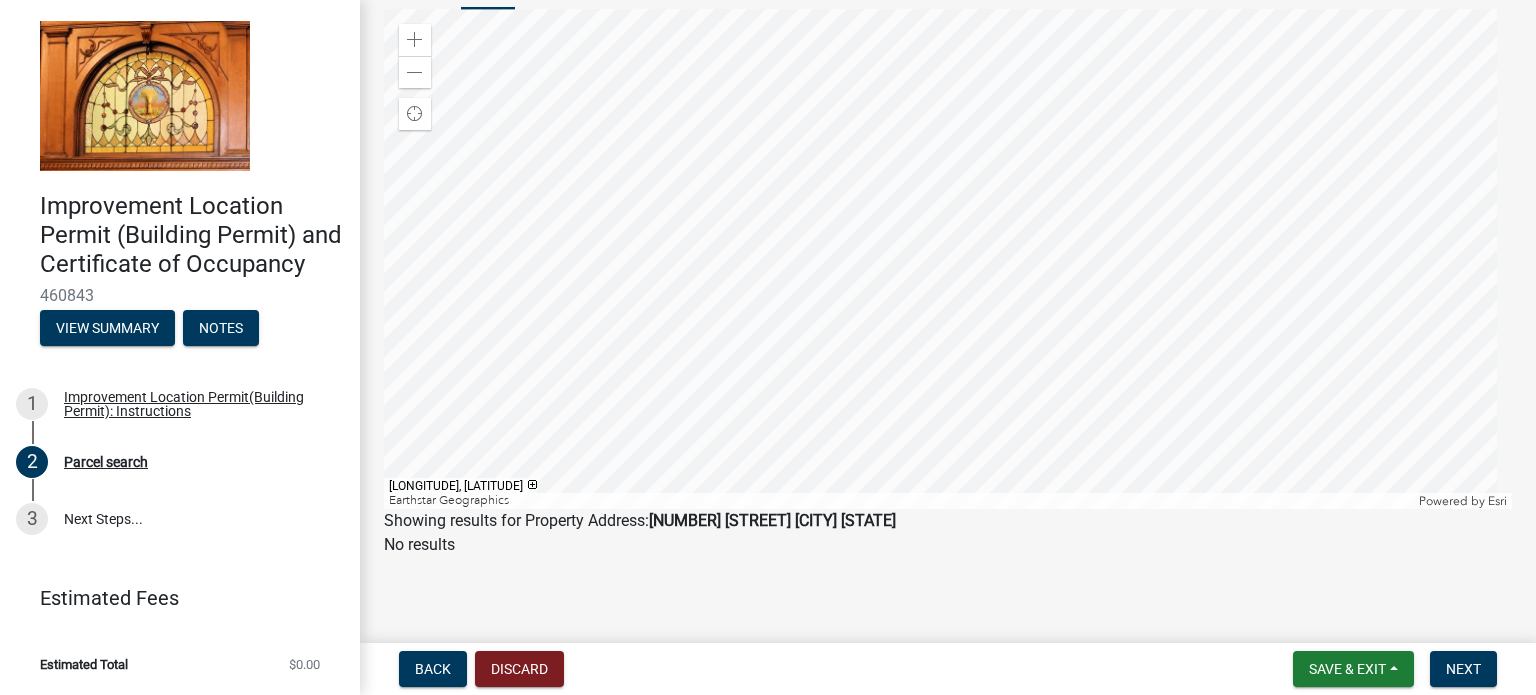 click at bounding box center [948, 259] 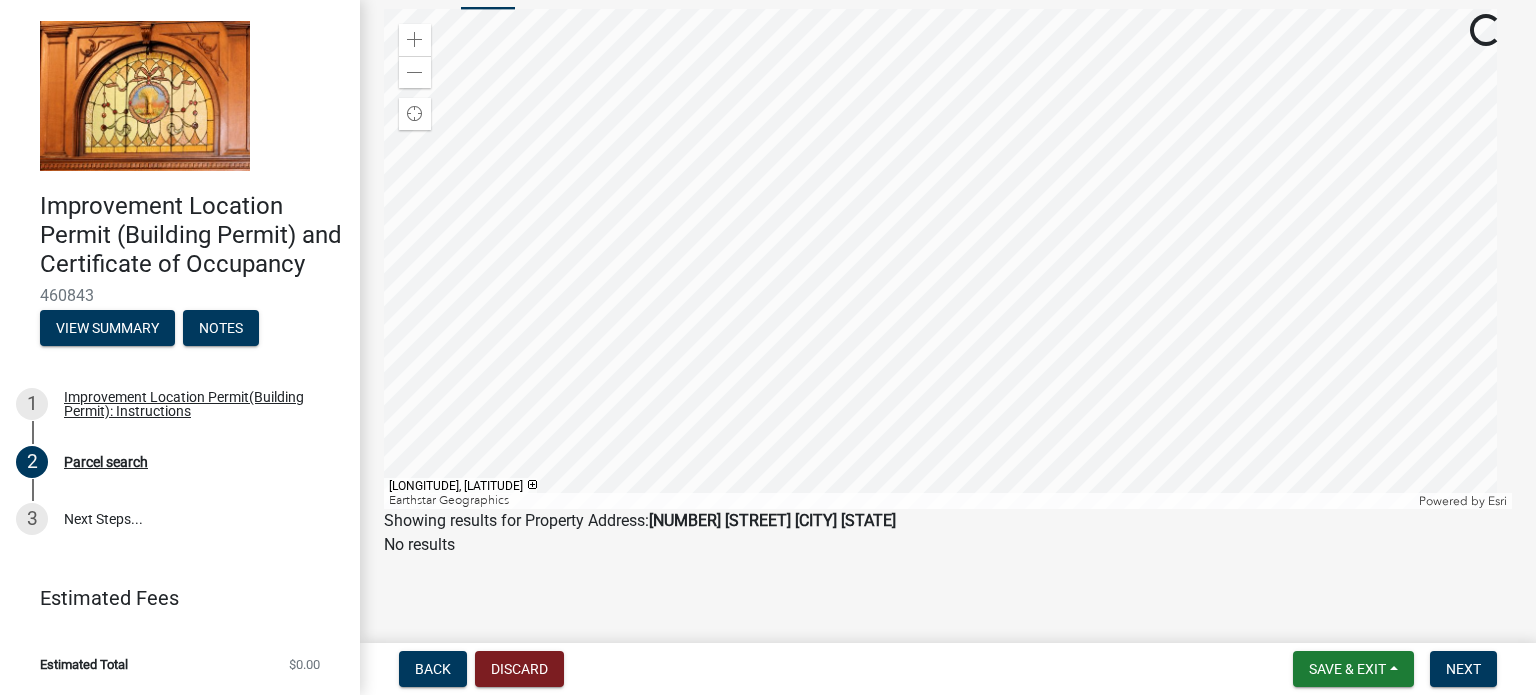click at bounding box center [948, 259] 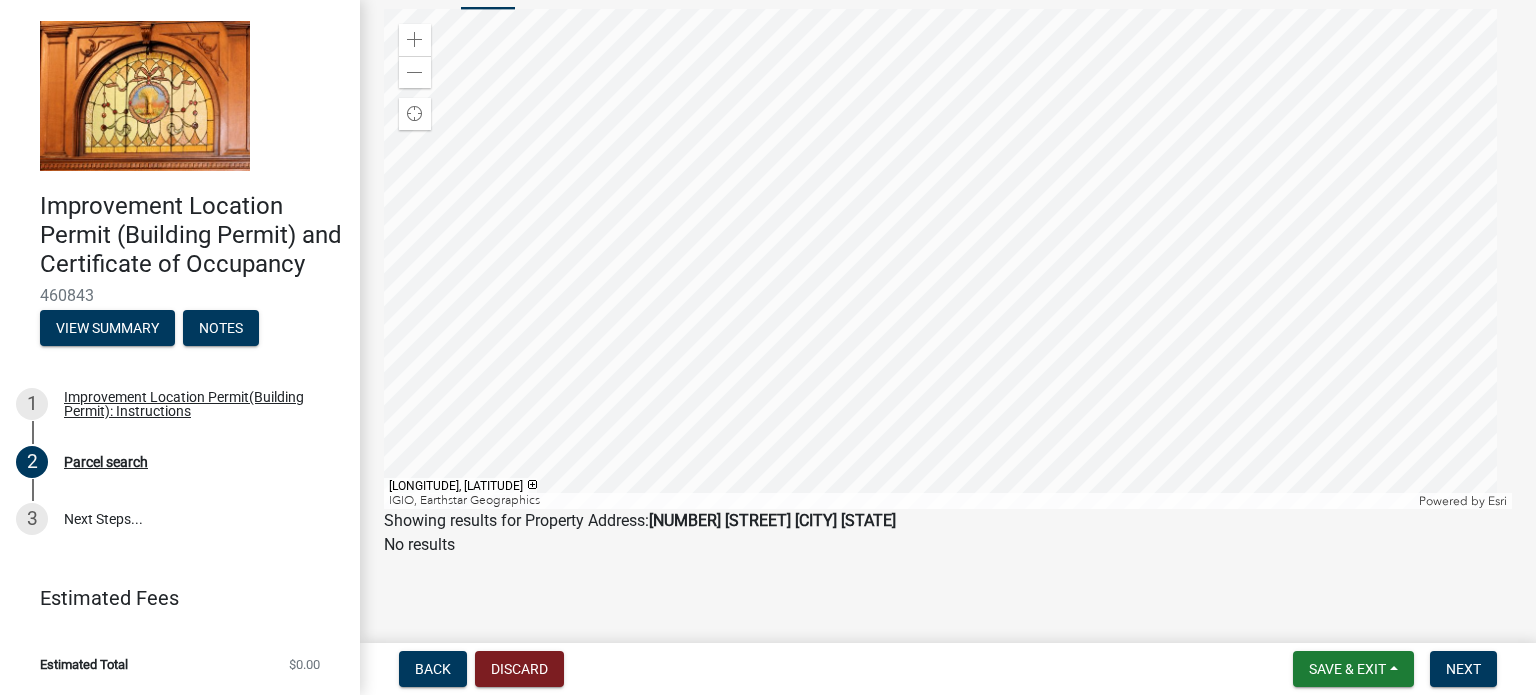 click at bounding box center [948, 259] 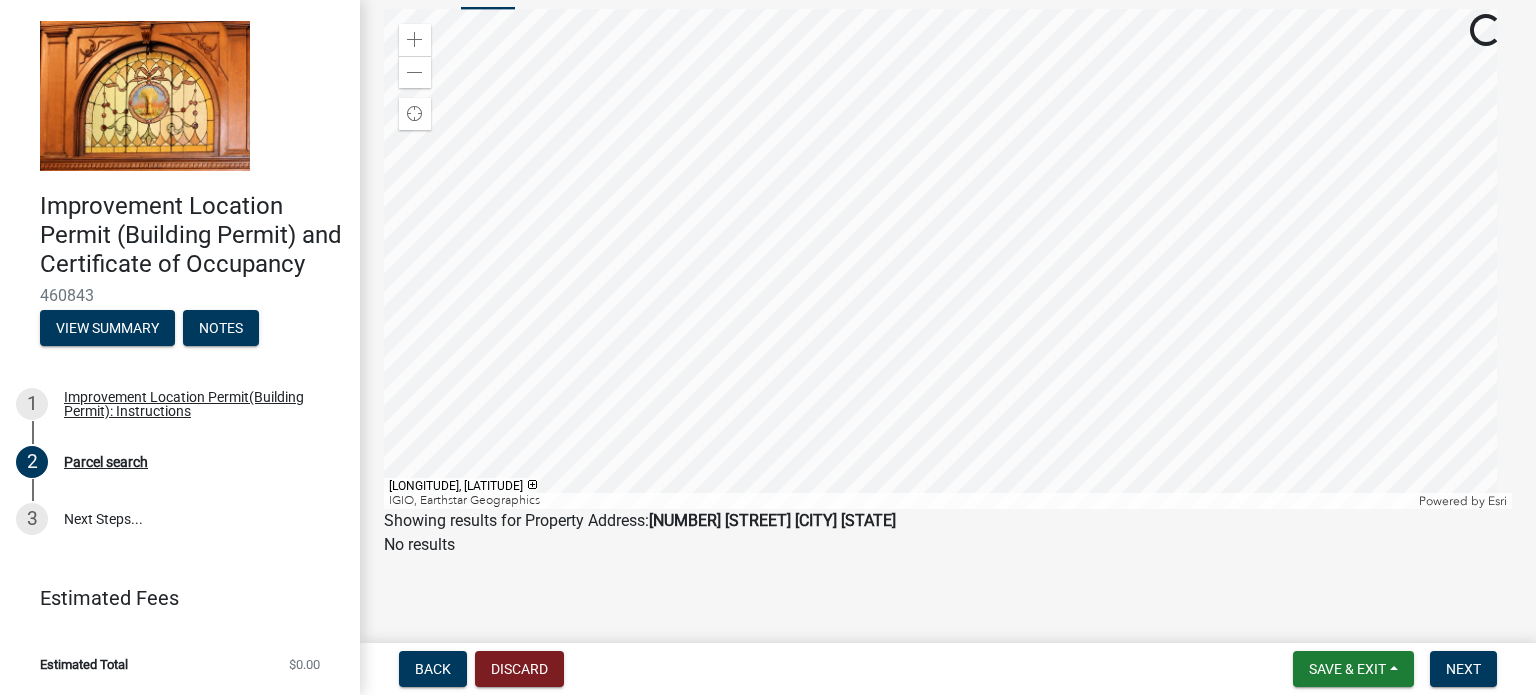 click at bounding box center (948, 259) 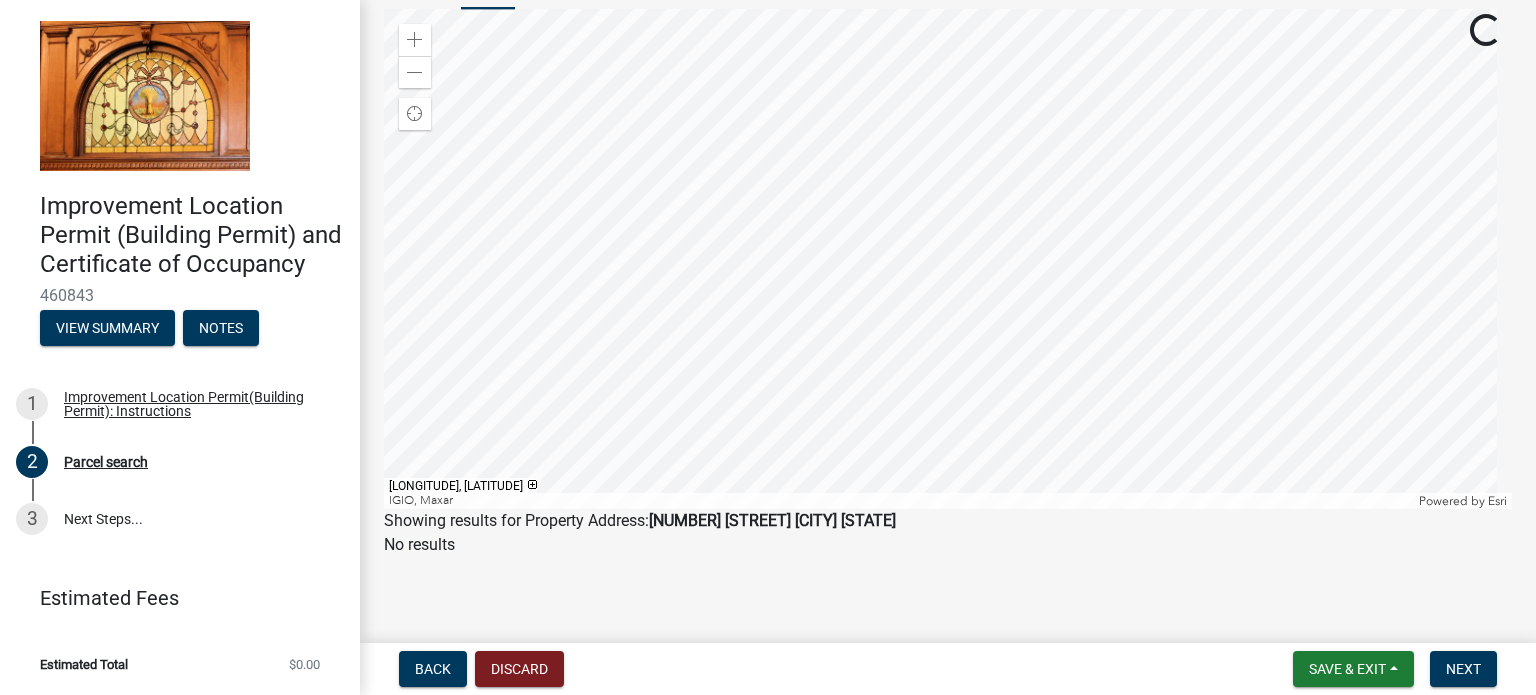 click at bounding box center (948, 259) 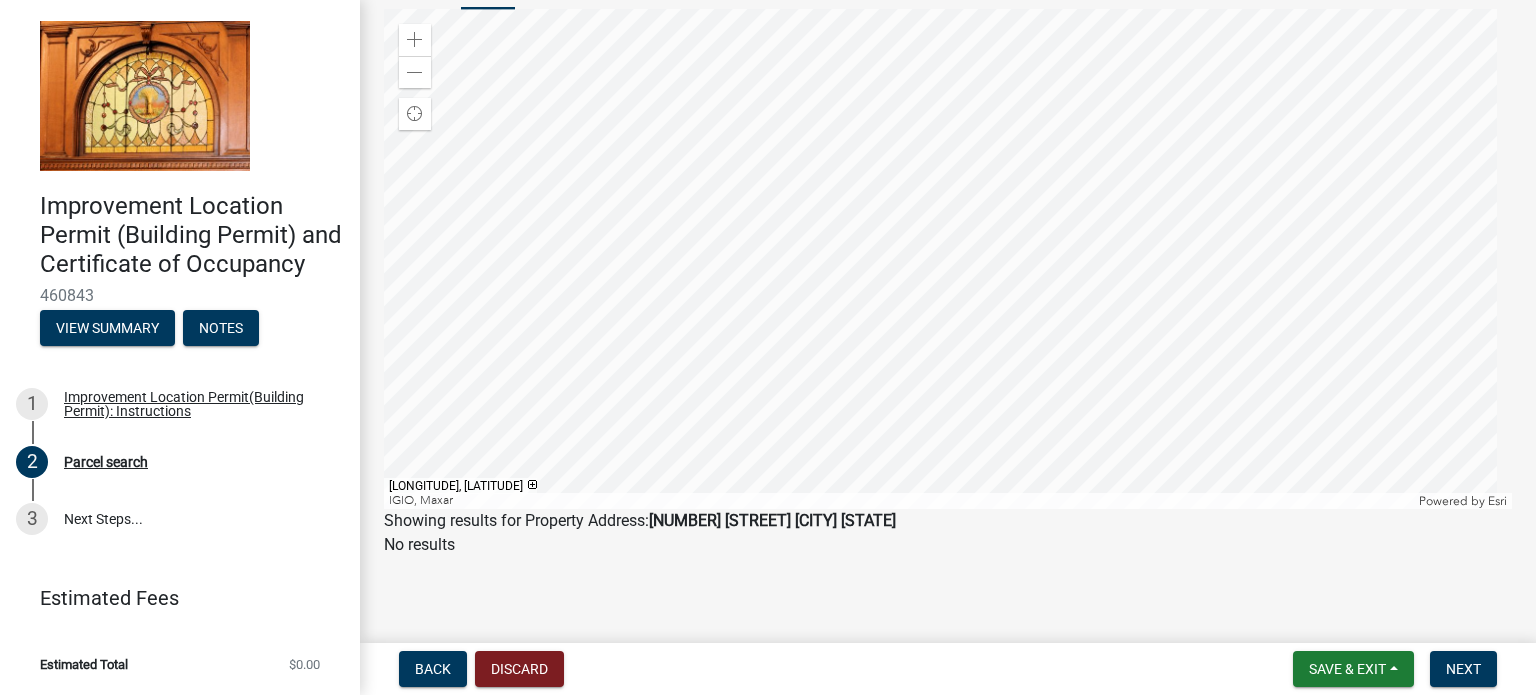 click at bounding box center (948, 259) 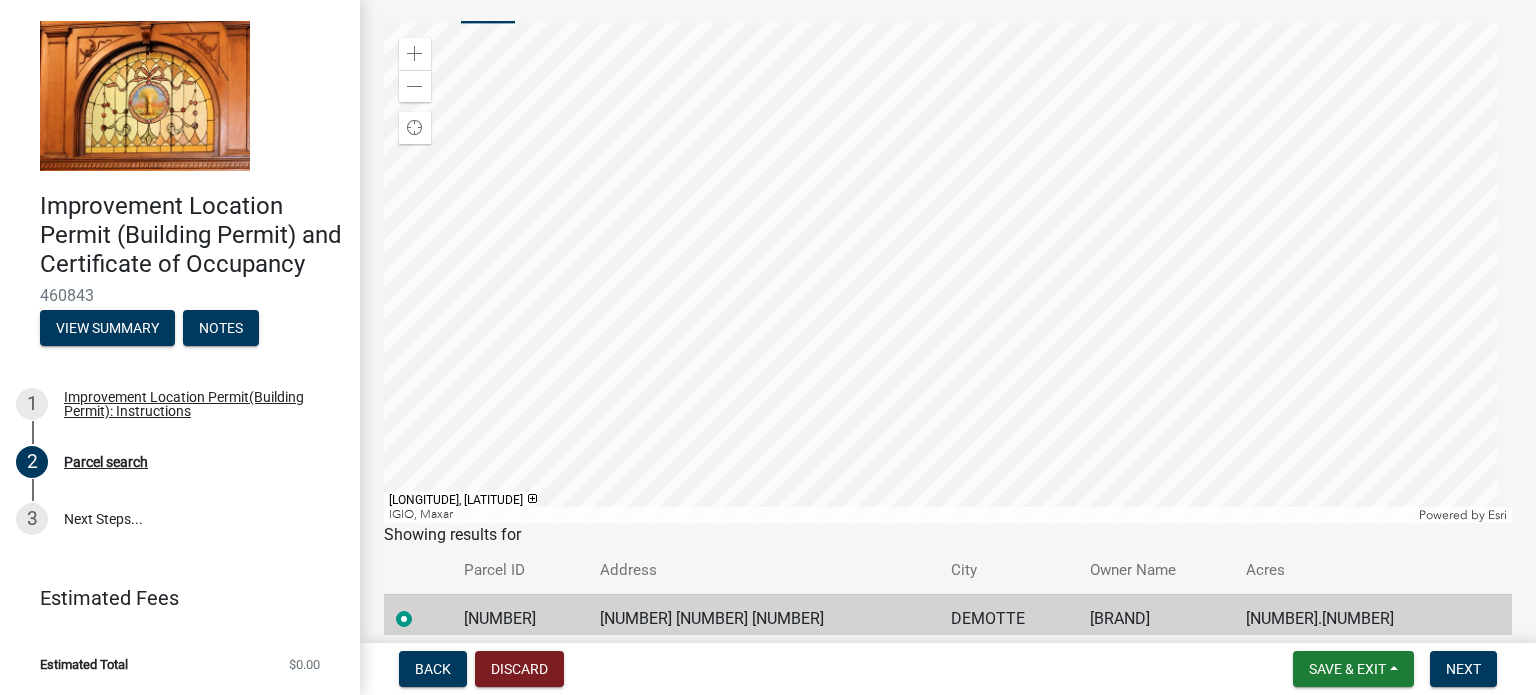scroll, scrollTop: 198, scrollLeft: 0, axis: vertical 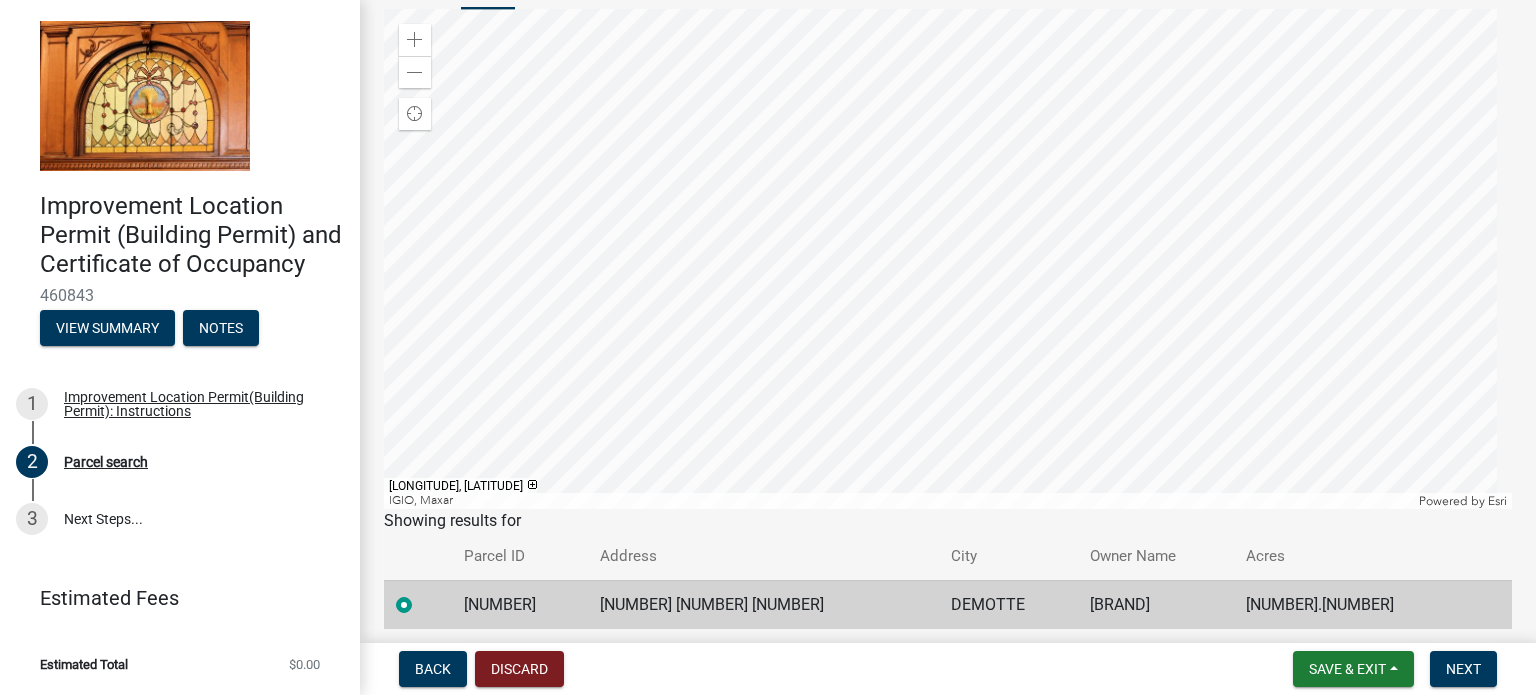 click at bounding box center (948, 259) 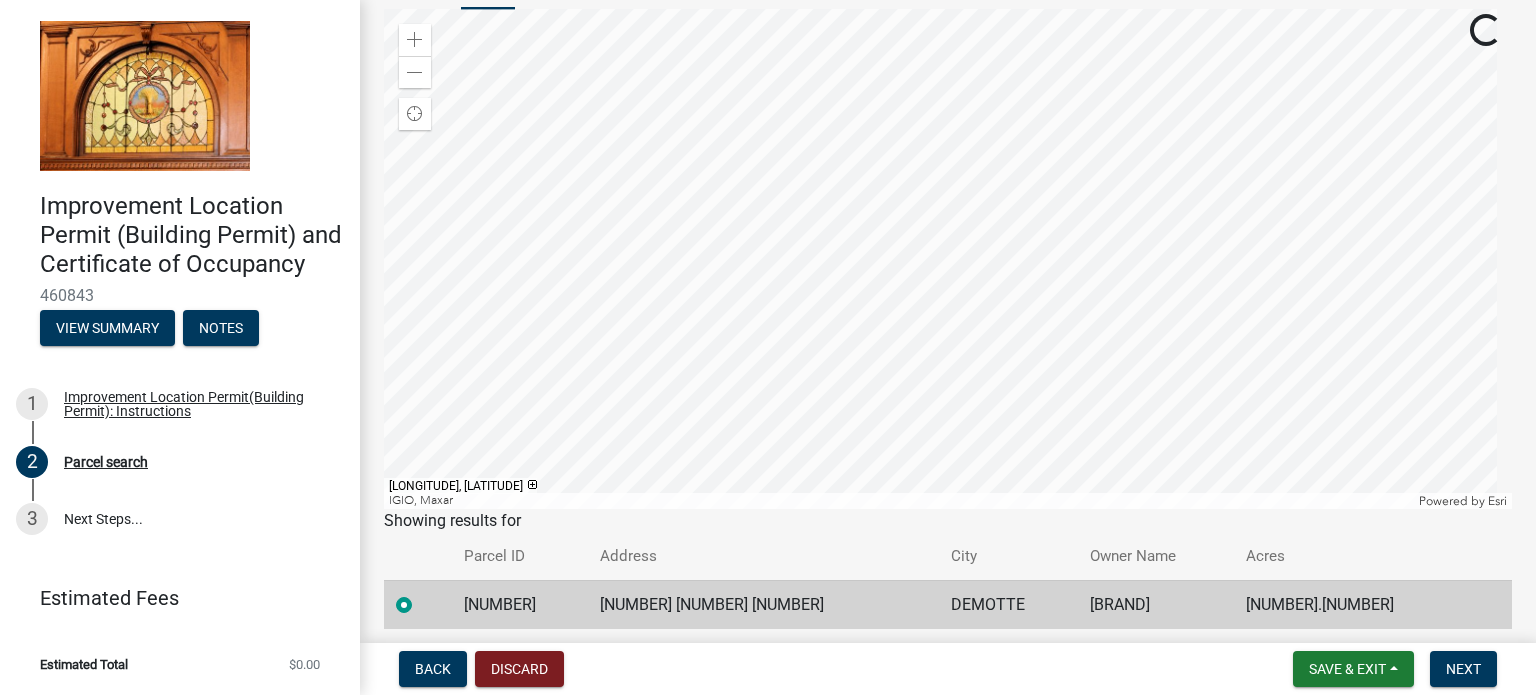 click at bounding box center (948, 259) 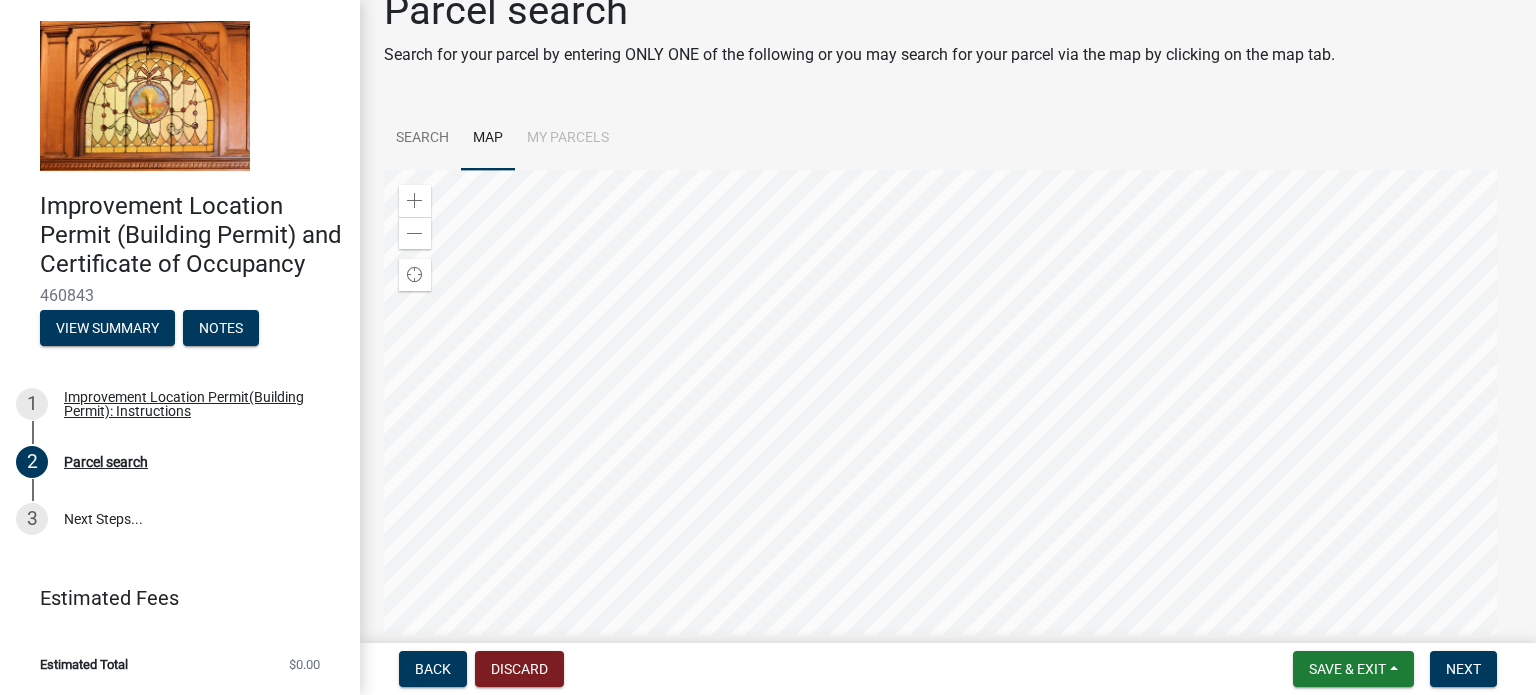 scroll, scrollTop: 0, scrollLeft: 0, axis: both 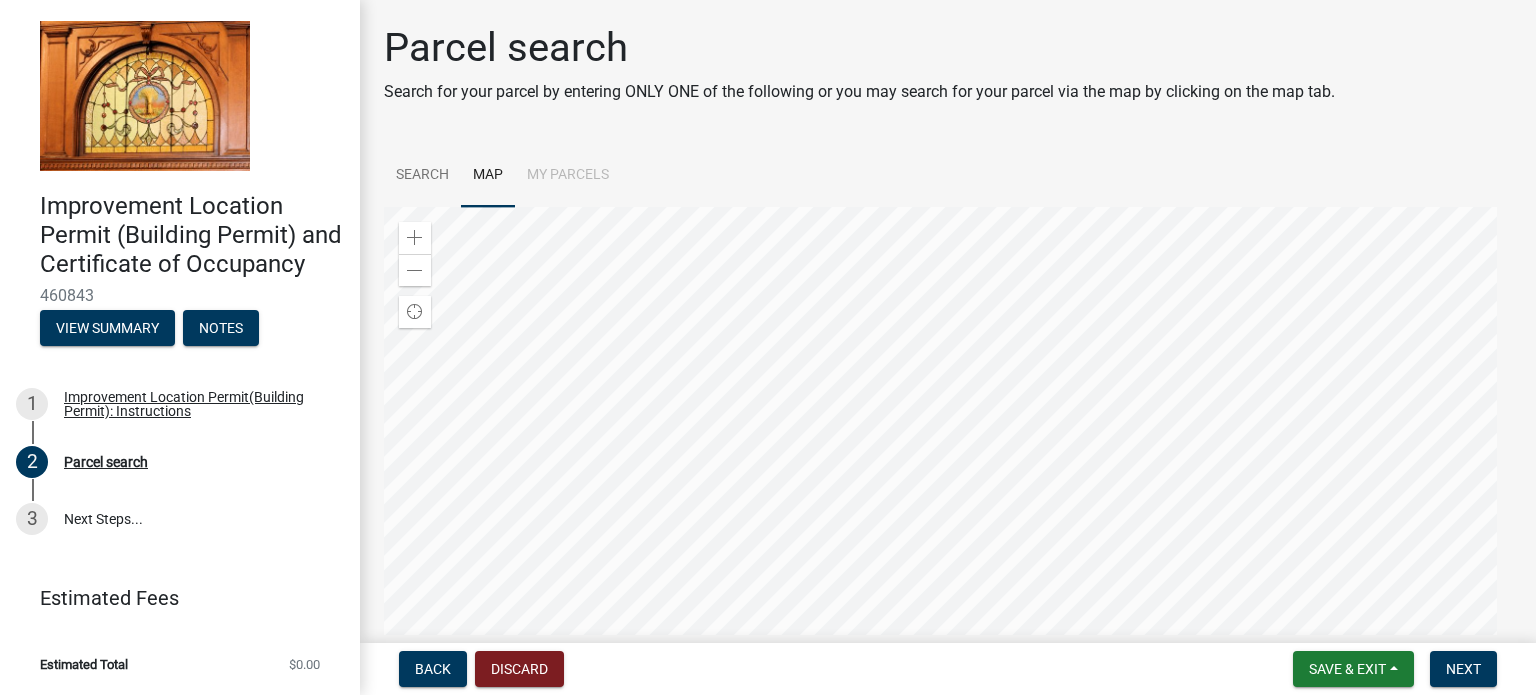 click at bounding box center (948, 457) 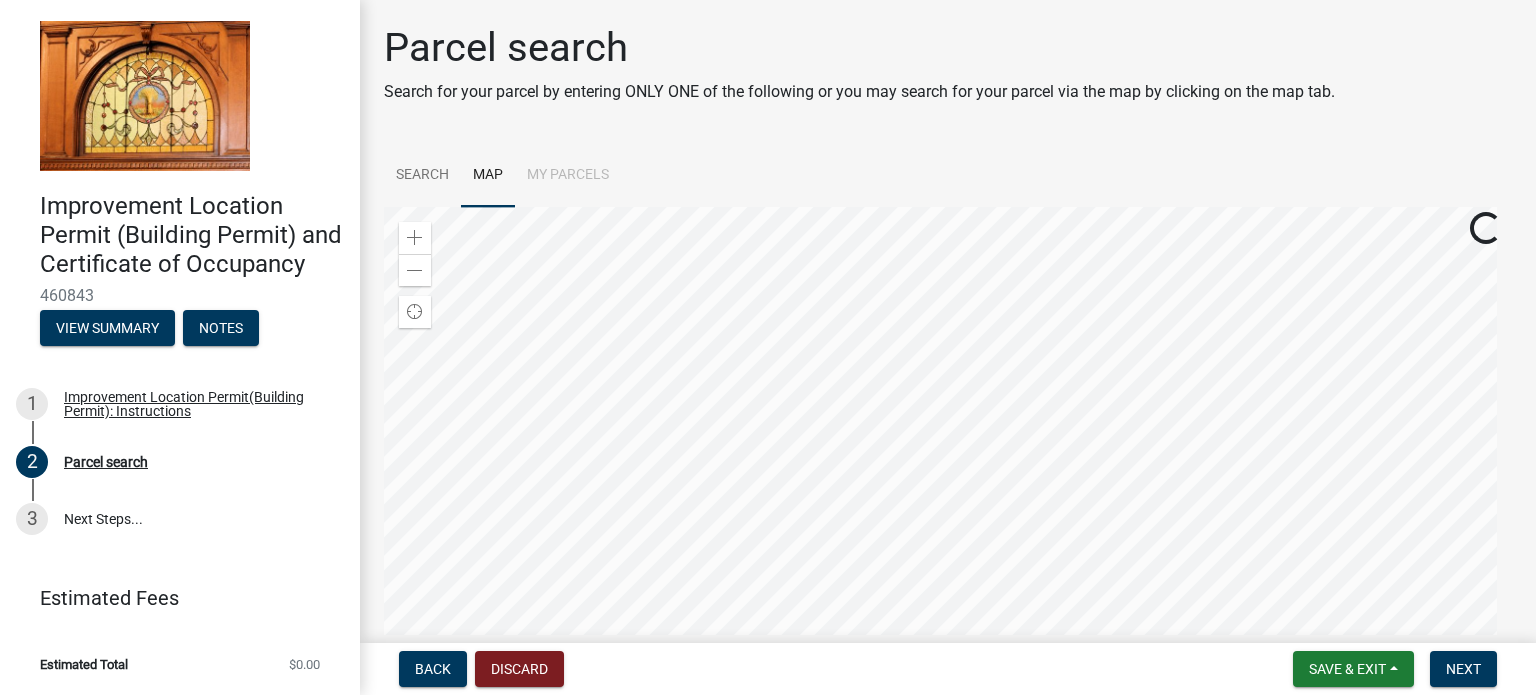 click at bounding box center (948, 457) 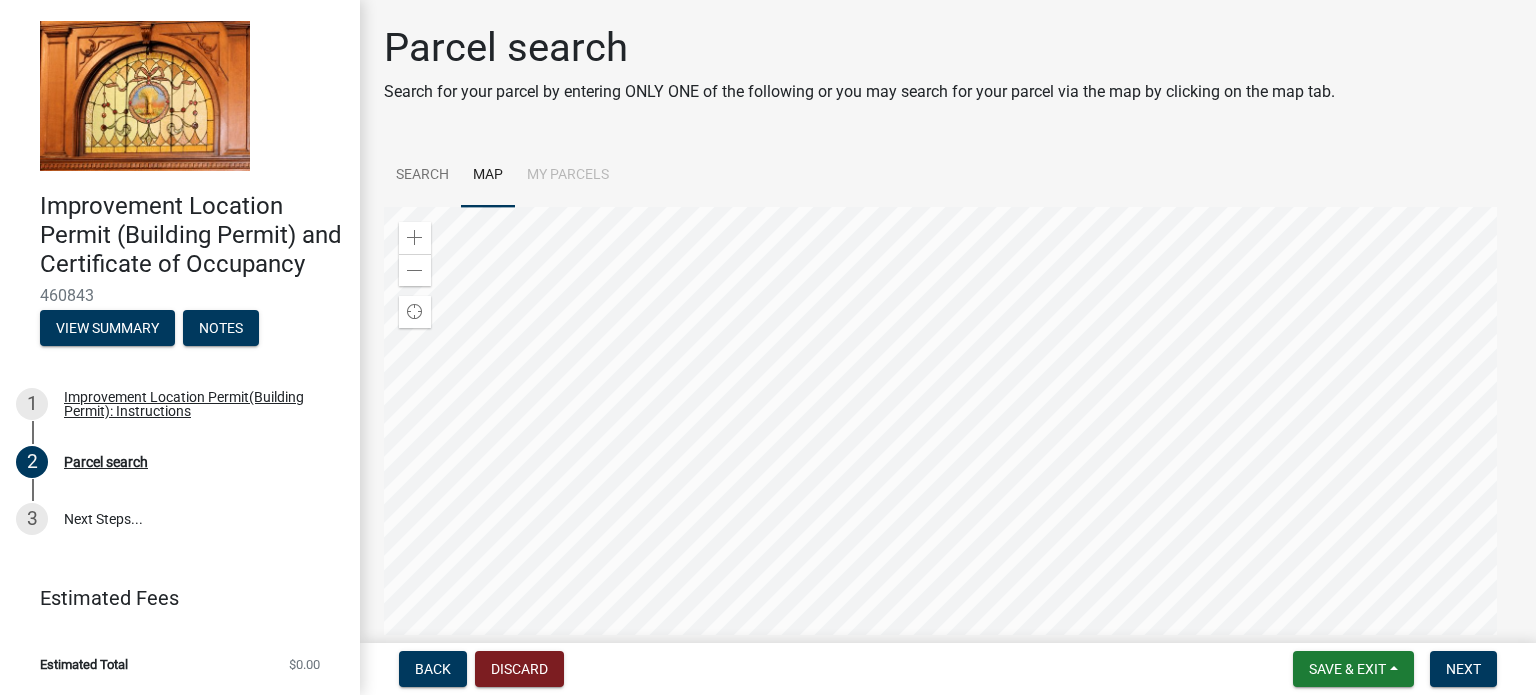 click at bounding box center [948, 457] 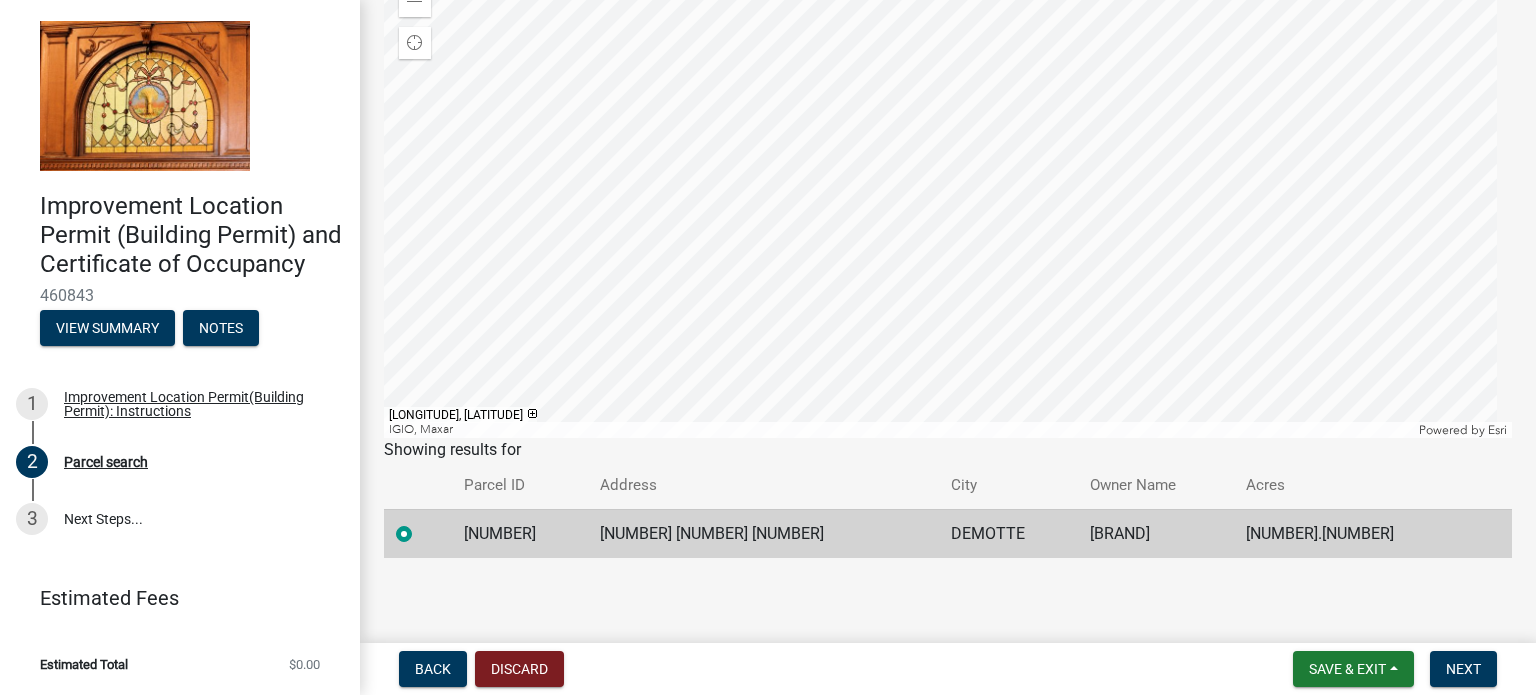 scroll, scrollTop: 69, scrollLeft: 0, axis: vertical 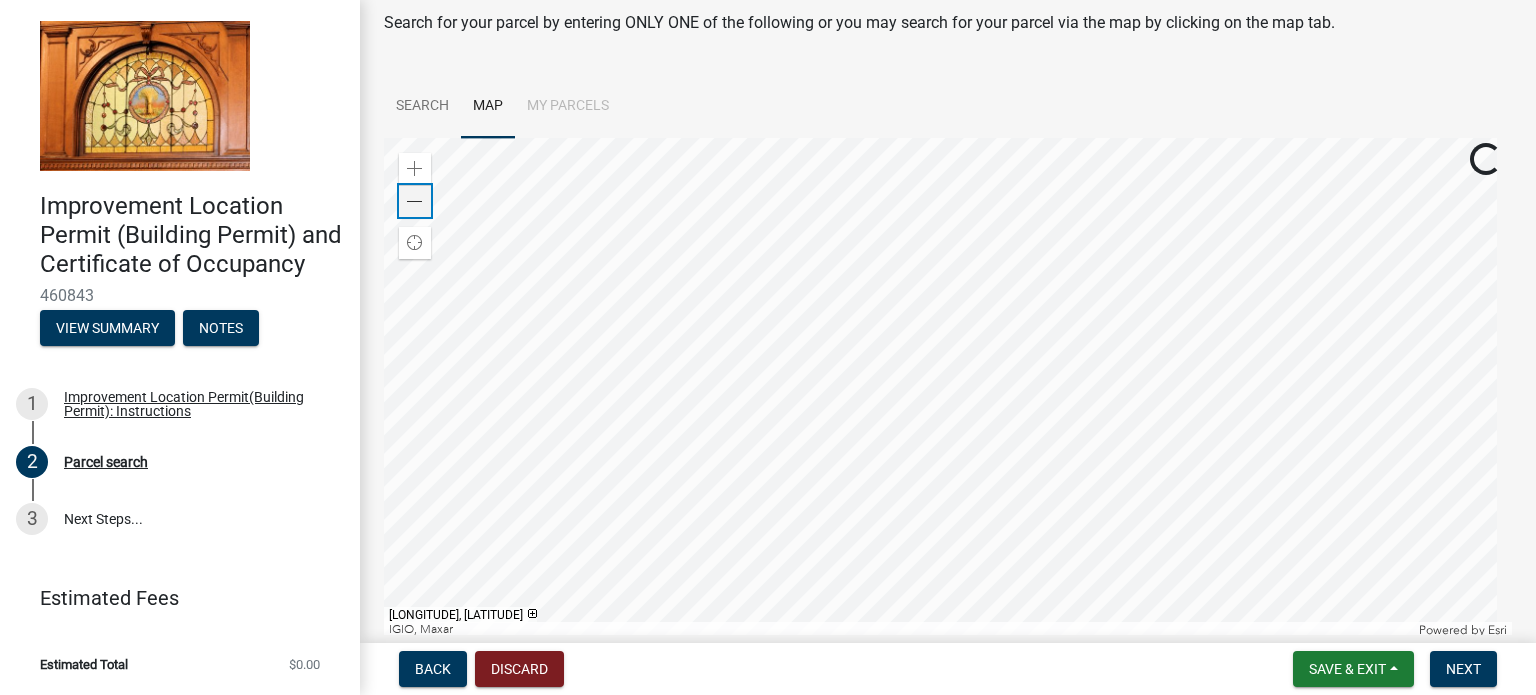 click at bounding box center (415, 202) 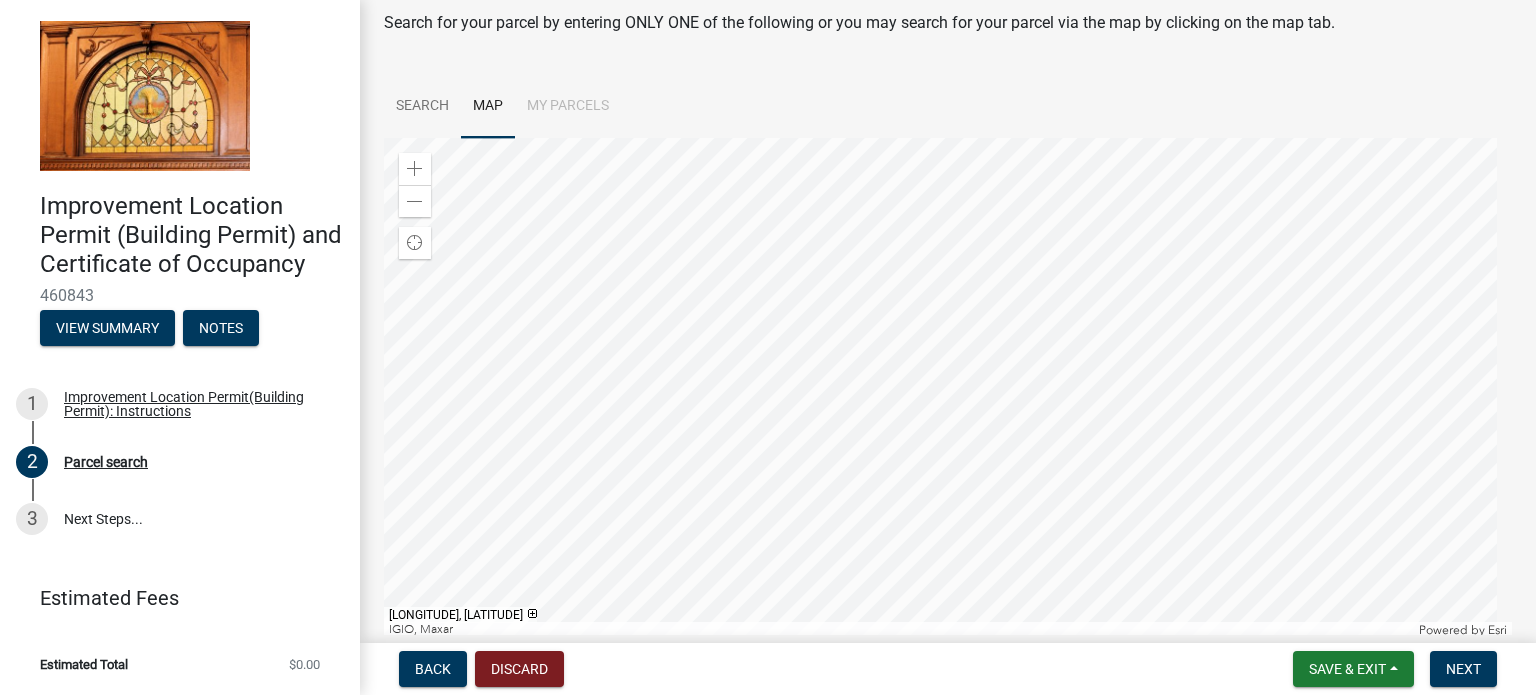 click at bounding box center (948, 388) 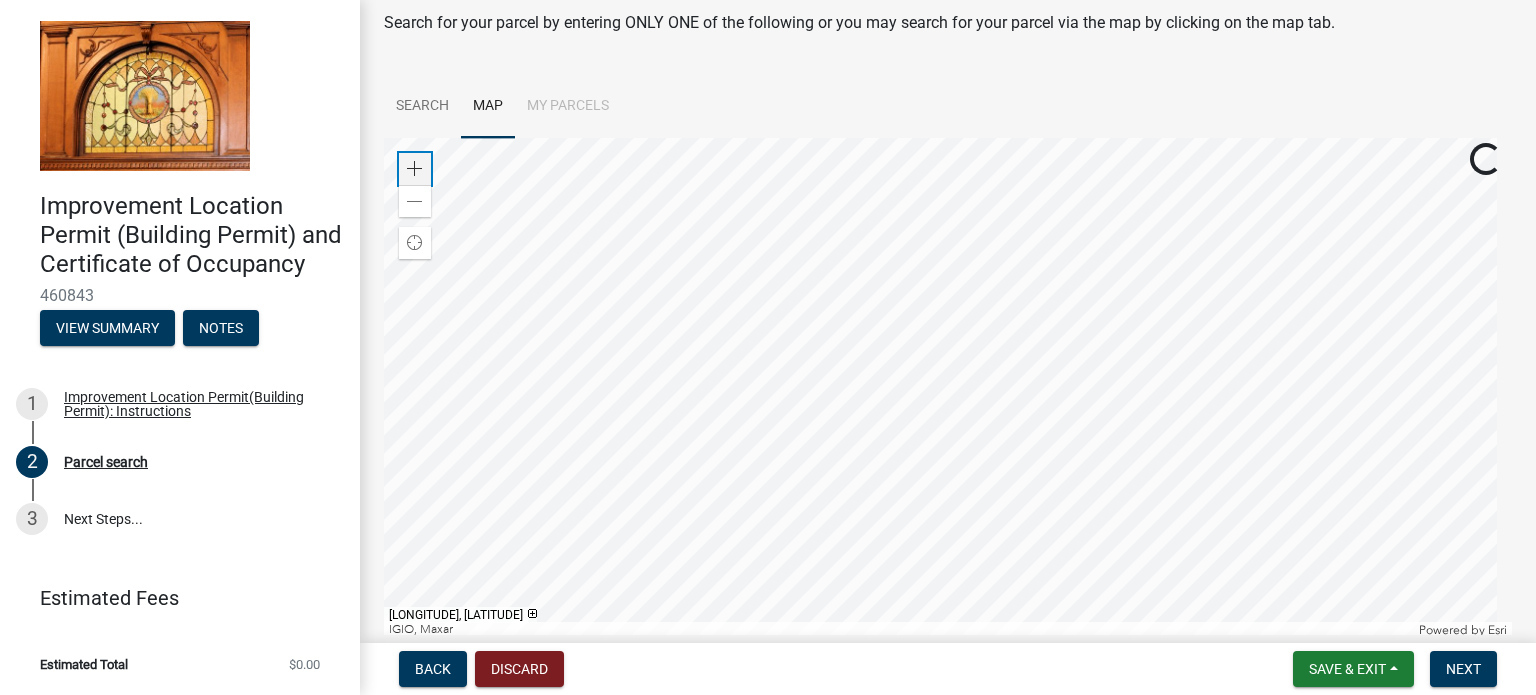 click at bounding box center [415, 169] 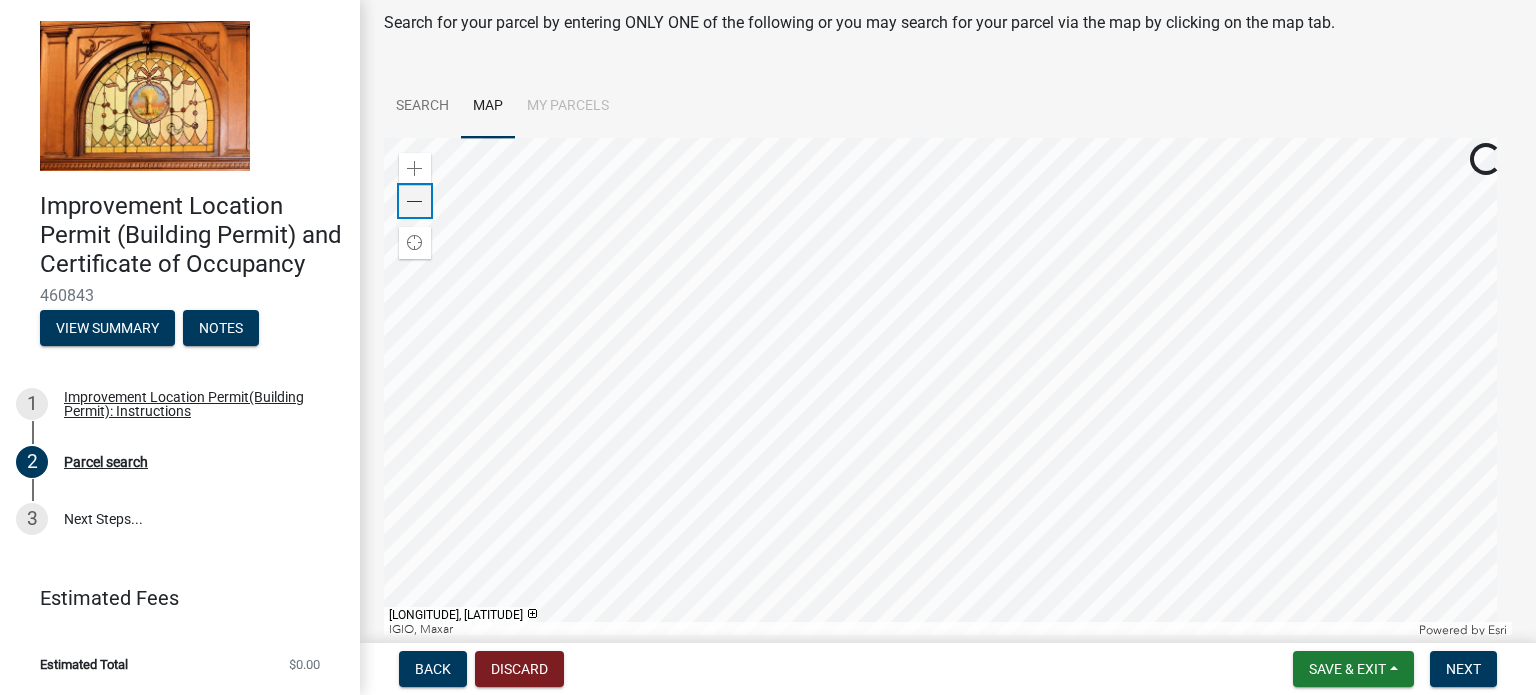 click at bounding box center [415, 202] 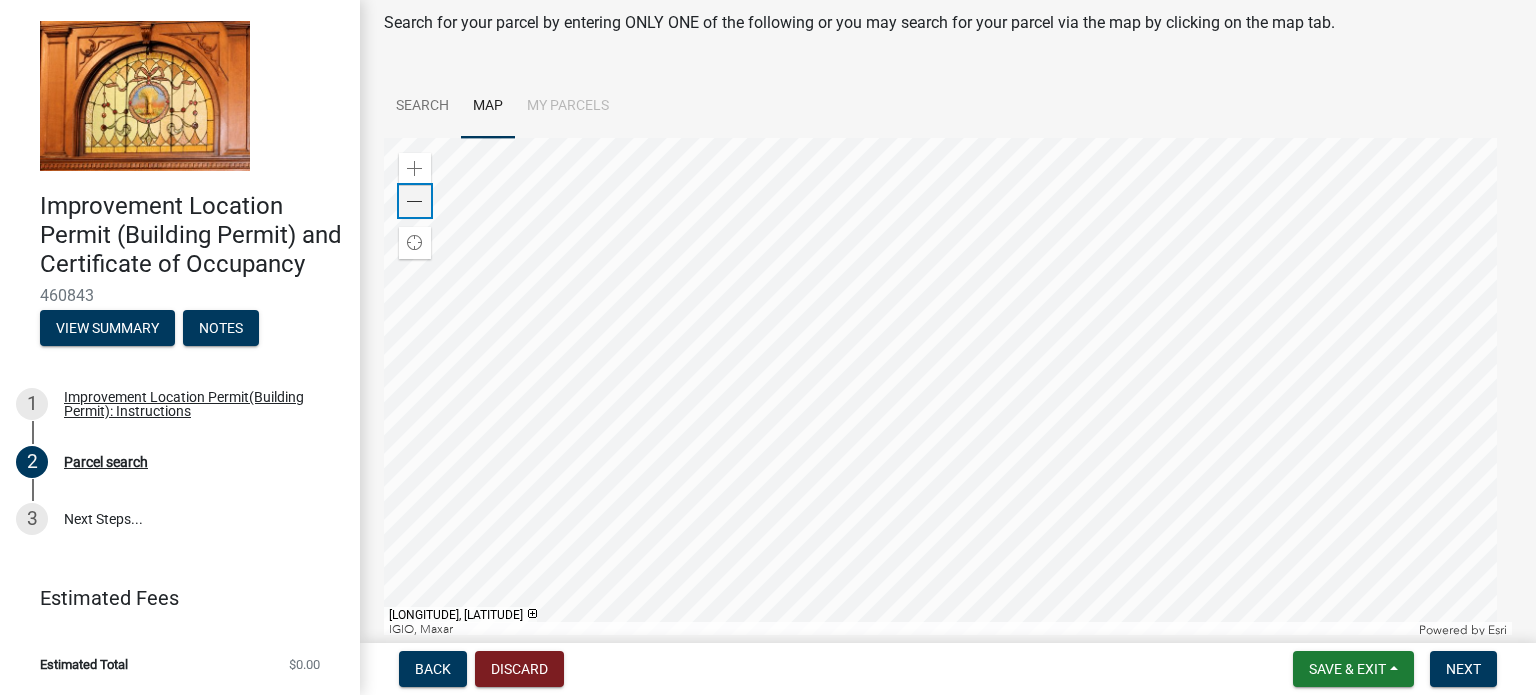 click at bounding box center (415, 202) 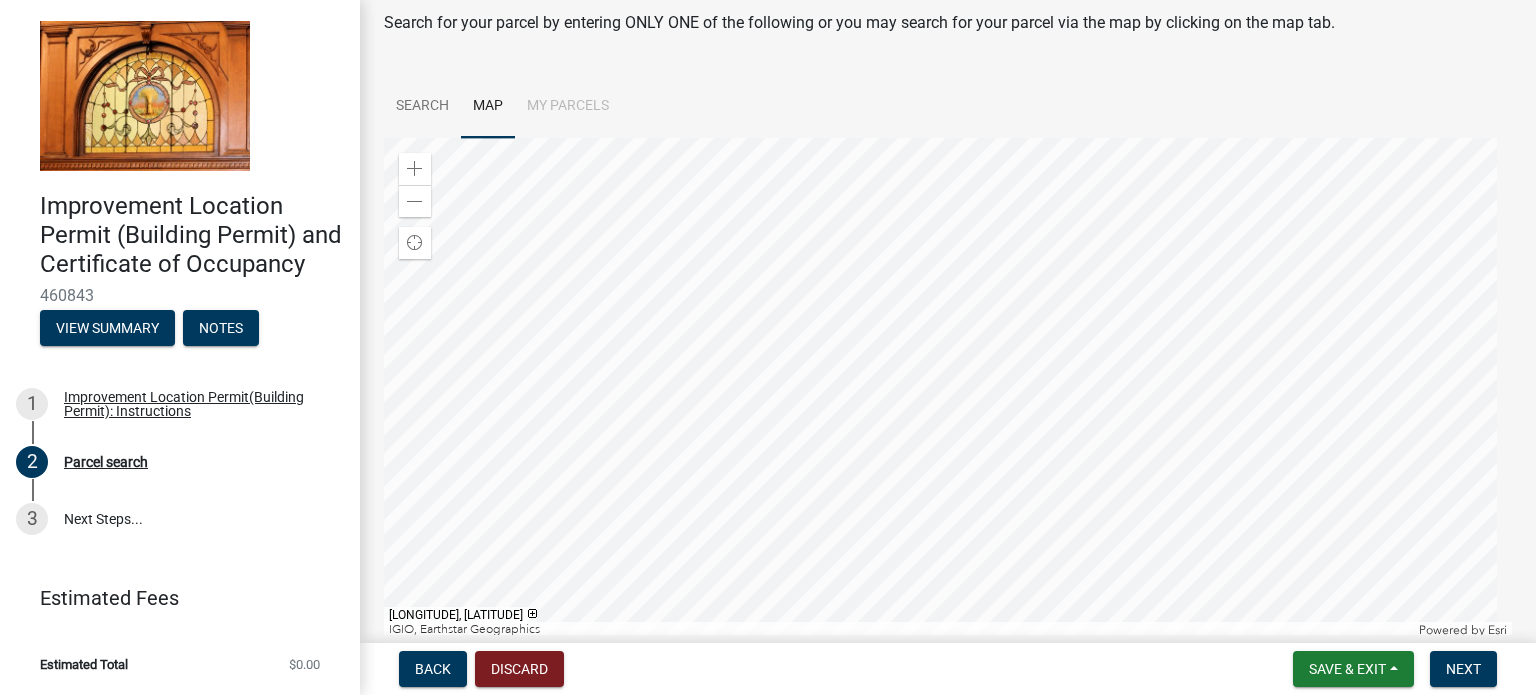 click at bounding box center [948, 388] 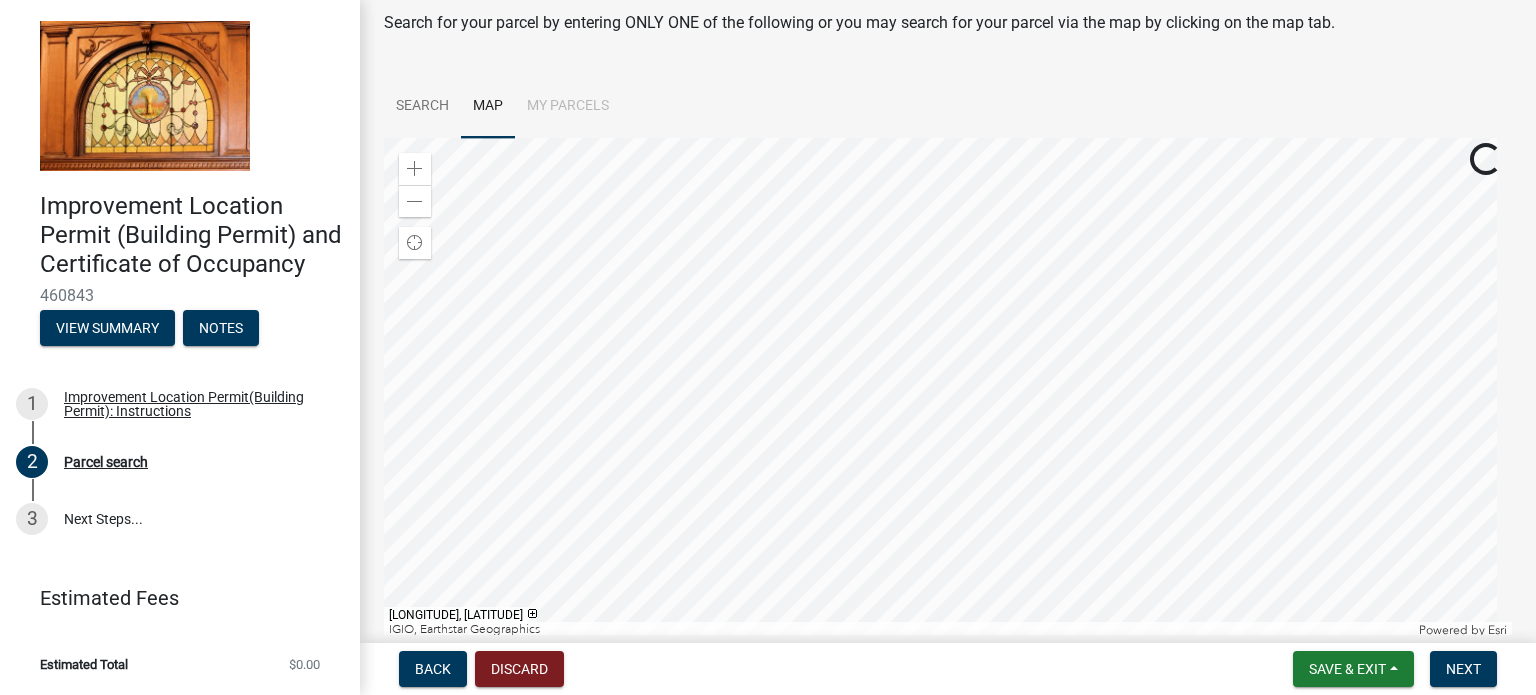 click at bounding box center [948, 388] 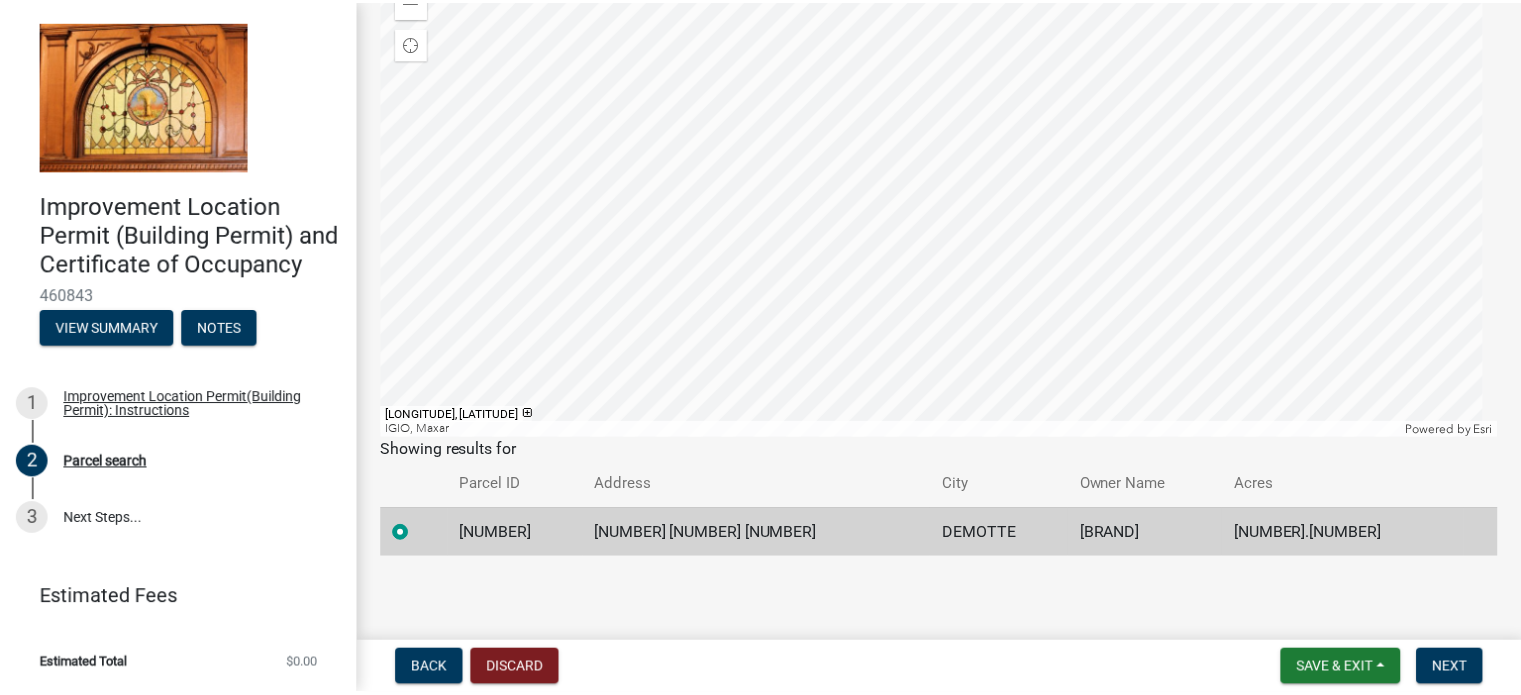 scroll, scrollTop: 0, scrollLeft: 0, axis: both 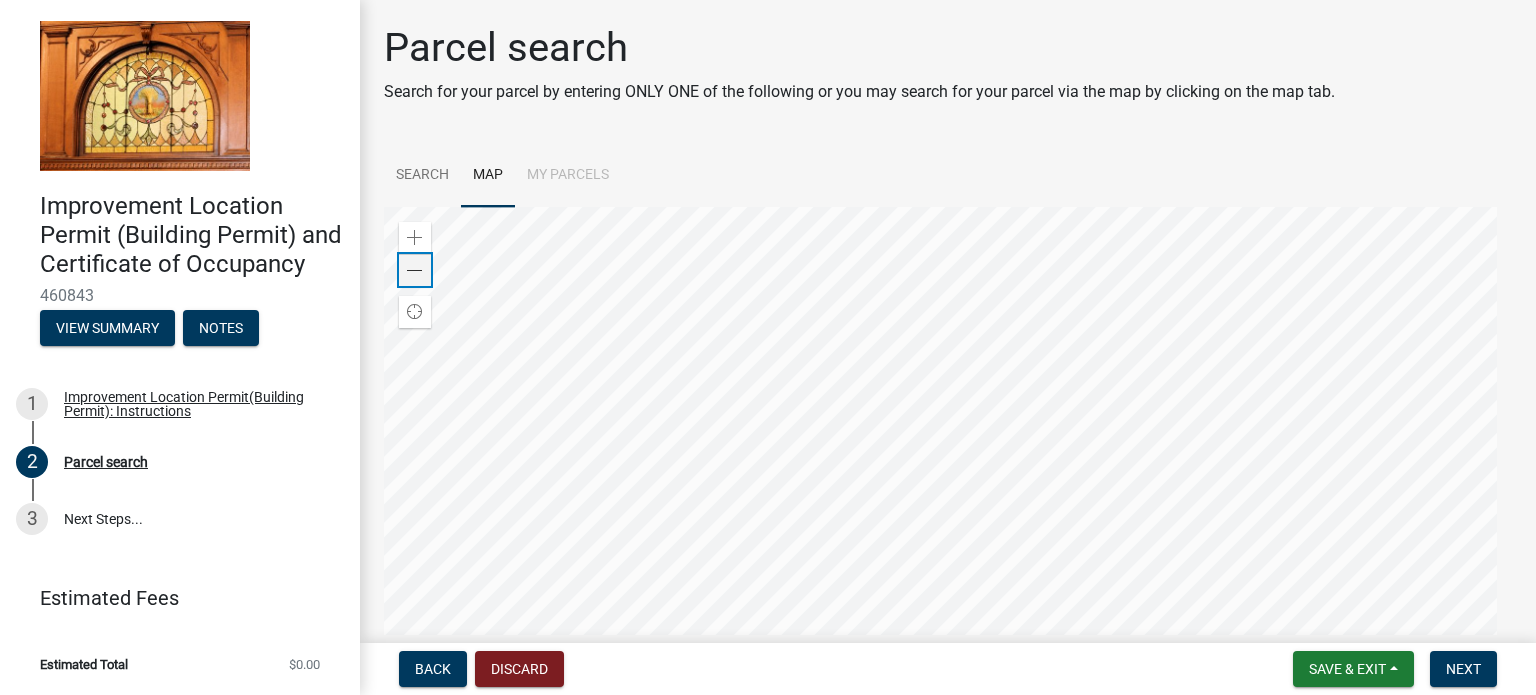 click at bounding box center [415, 271] 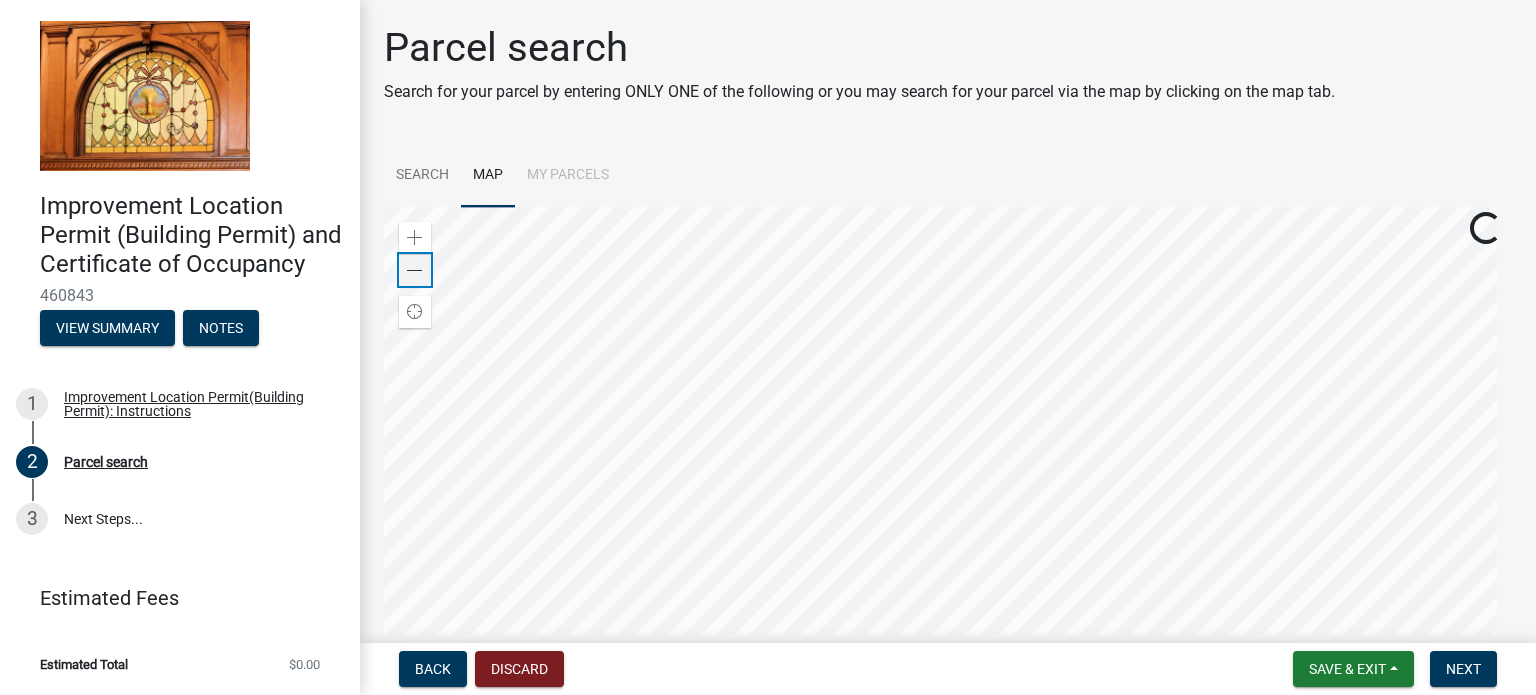 click at bounding box center (415, 271) 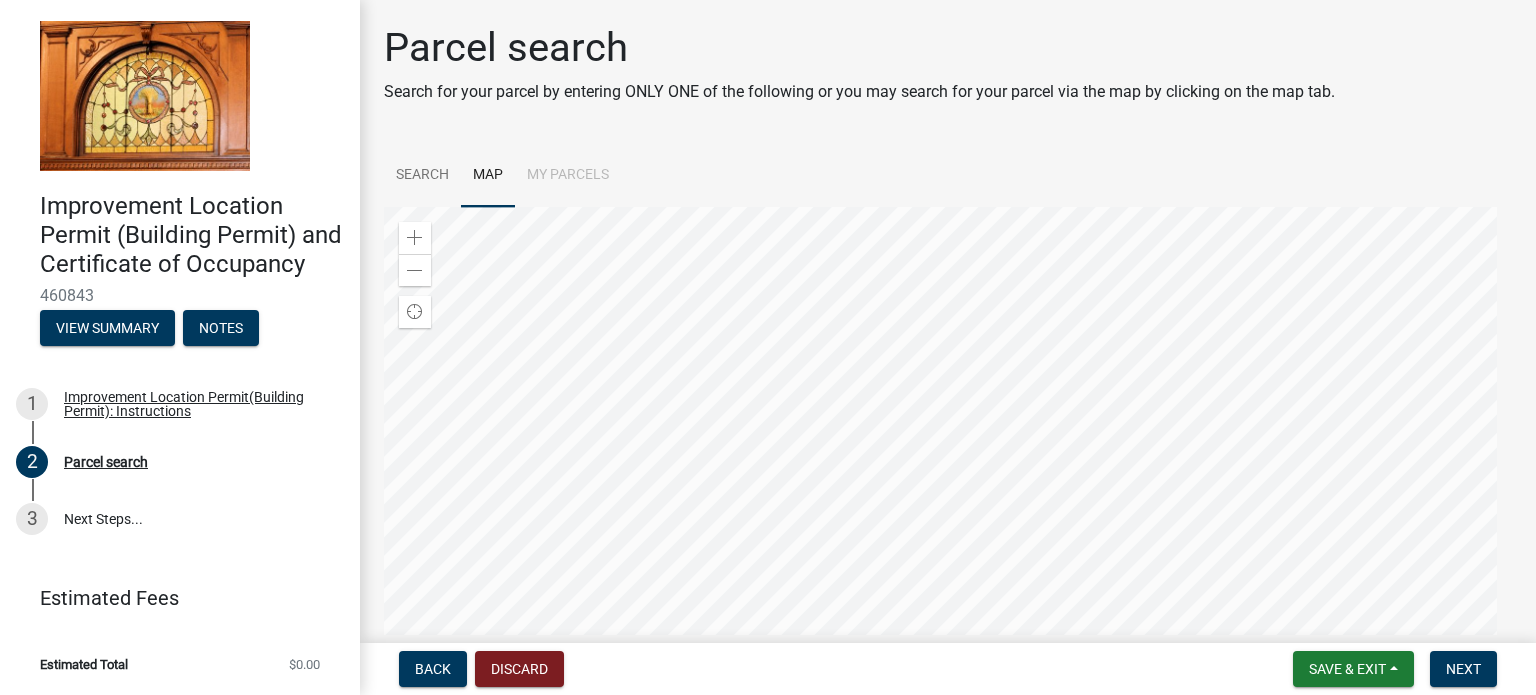 click at bounding box center (948, 457) 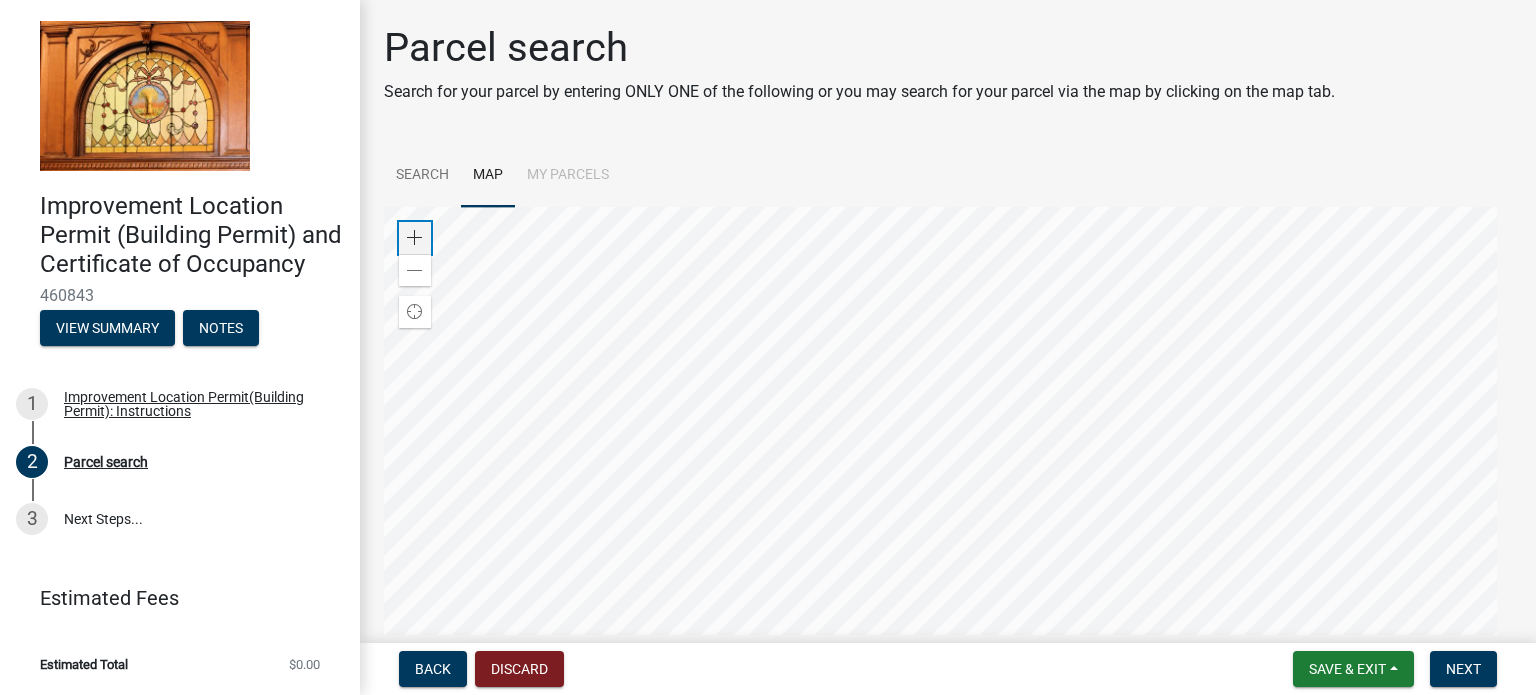 click at bounding box center (415, 238) 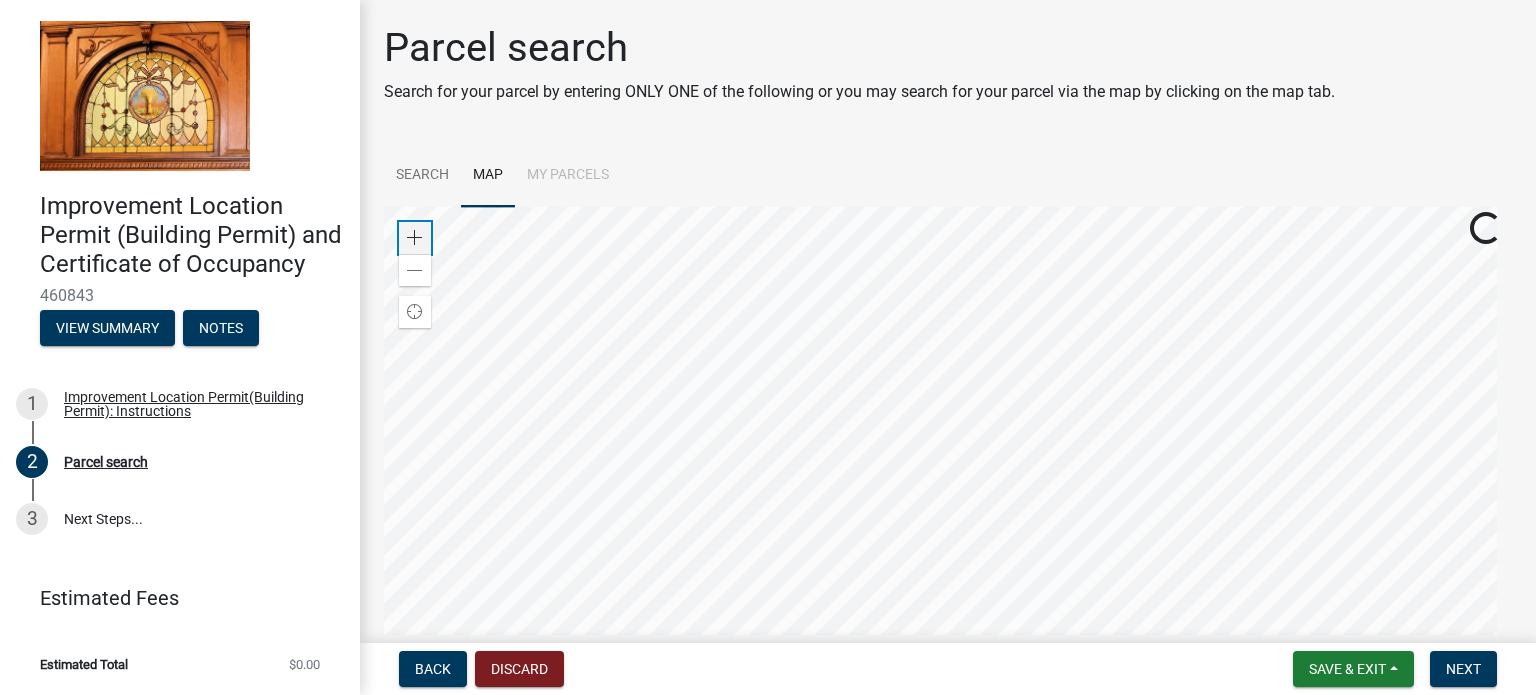click at bounding box center [415, 238] 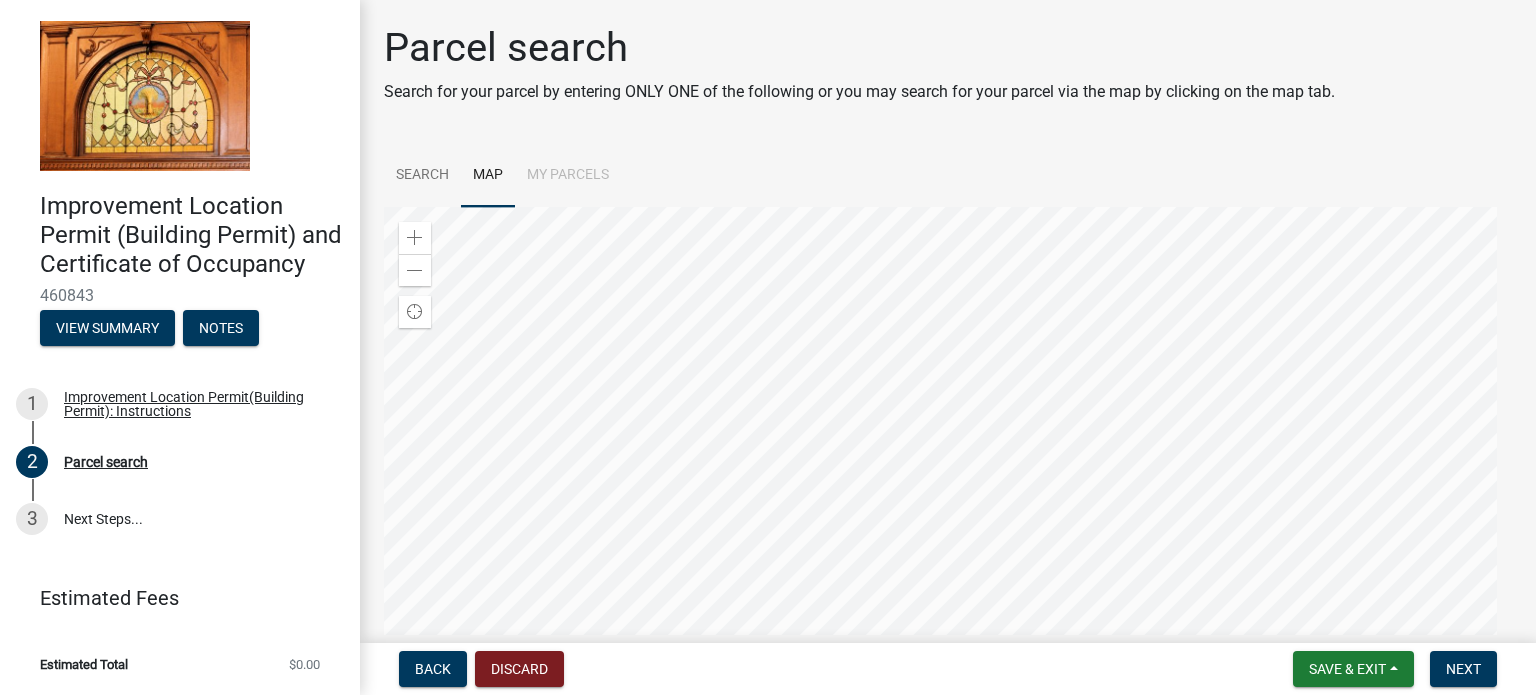 click at bounding box center [948, 457] 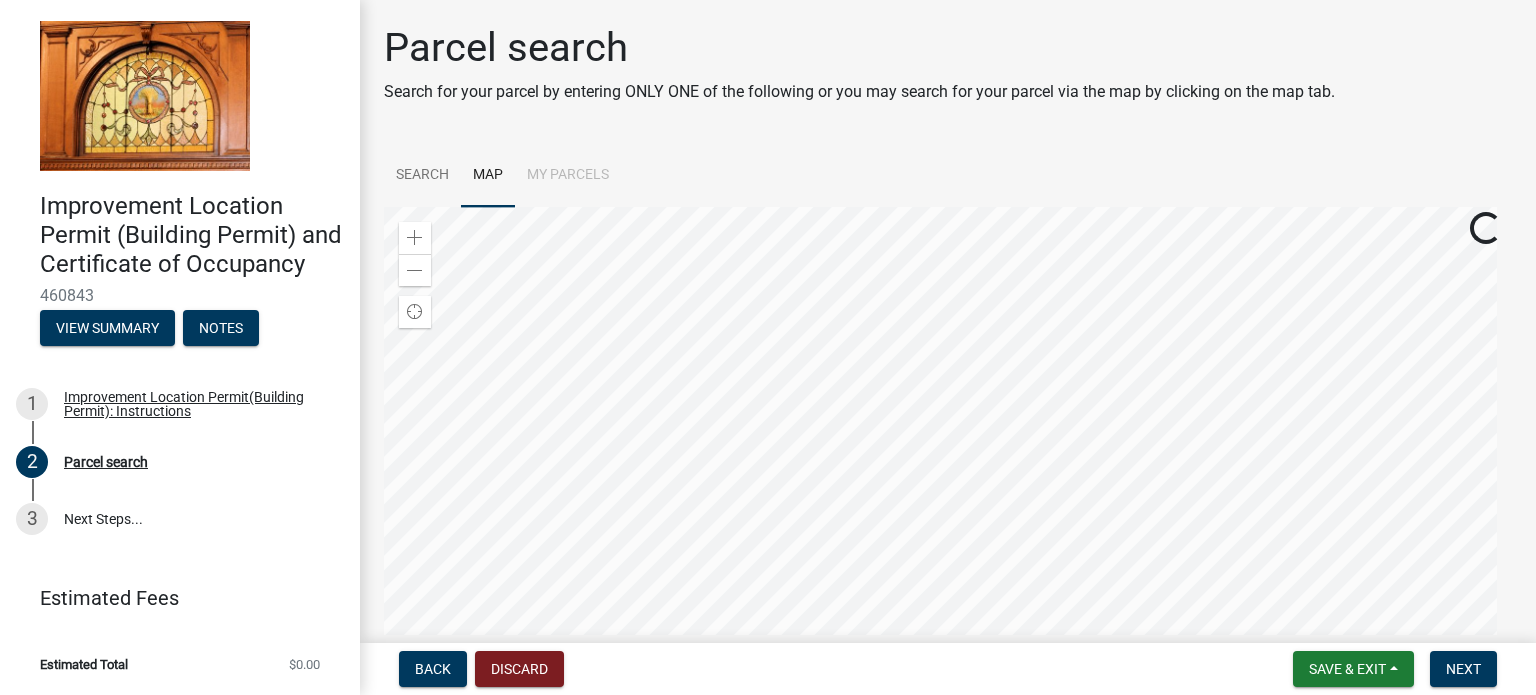 click at bounding box center (948, 457) 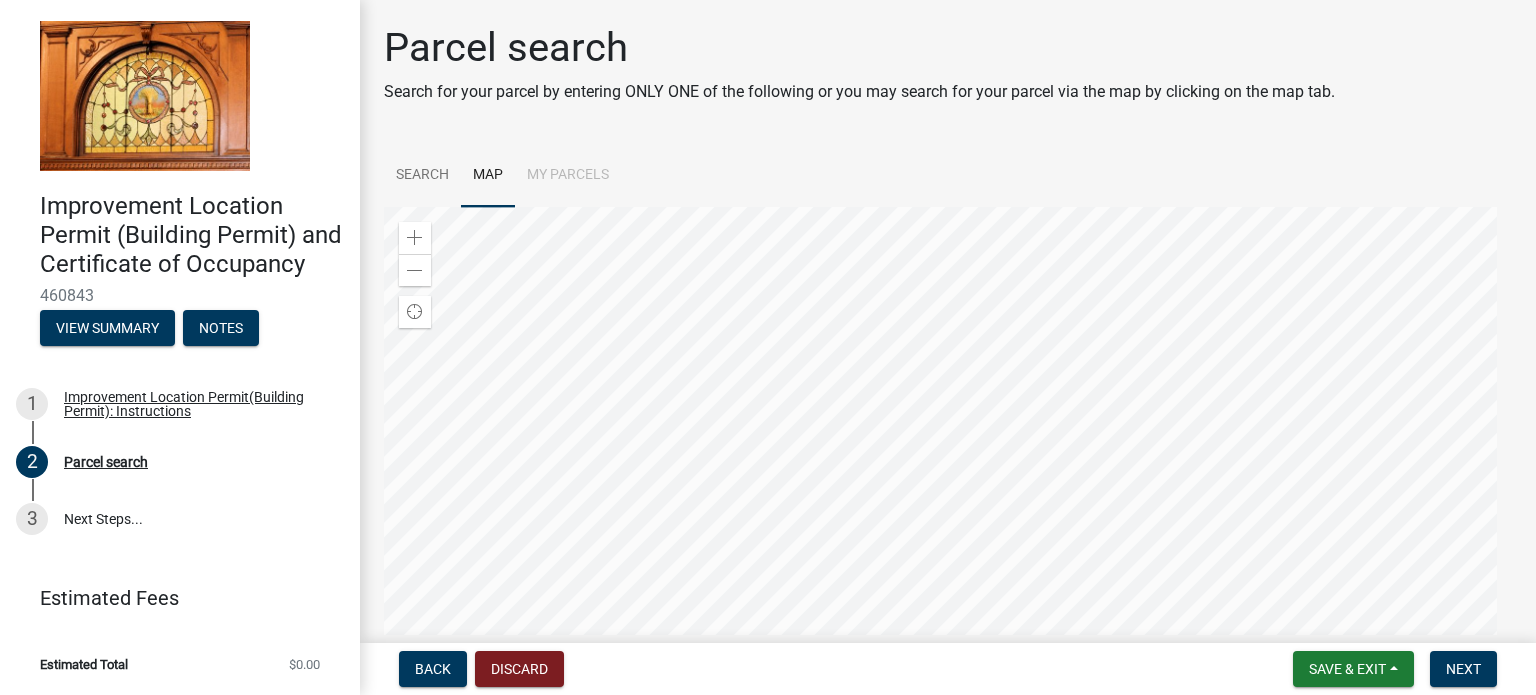 click at bounding box center (948, 457) 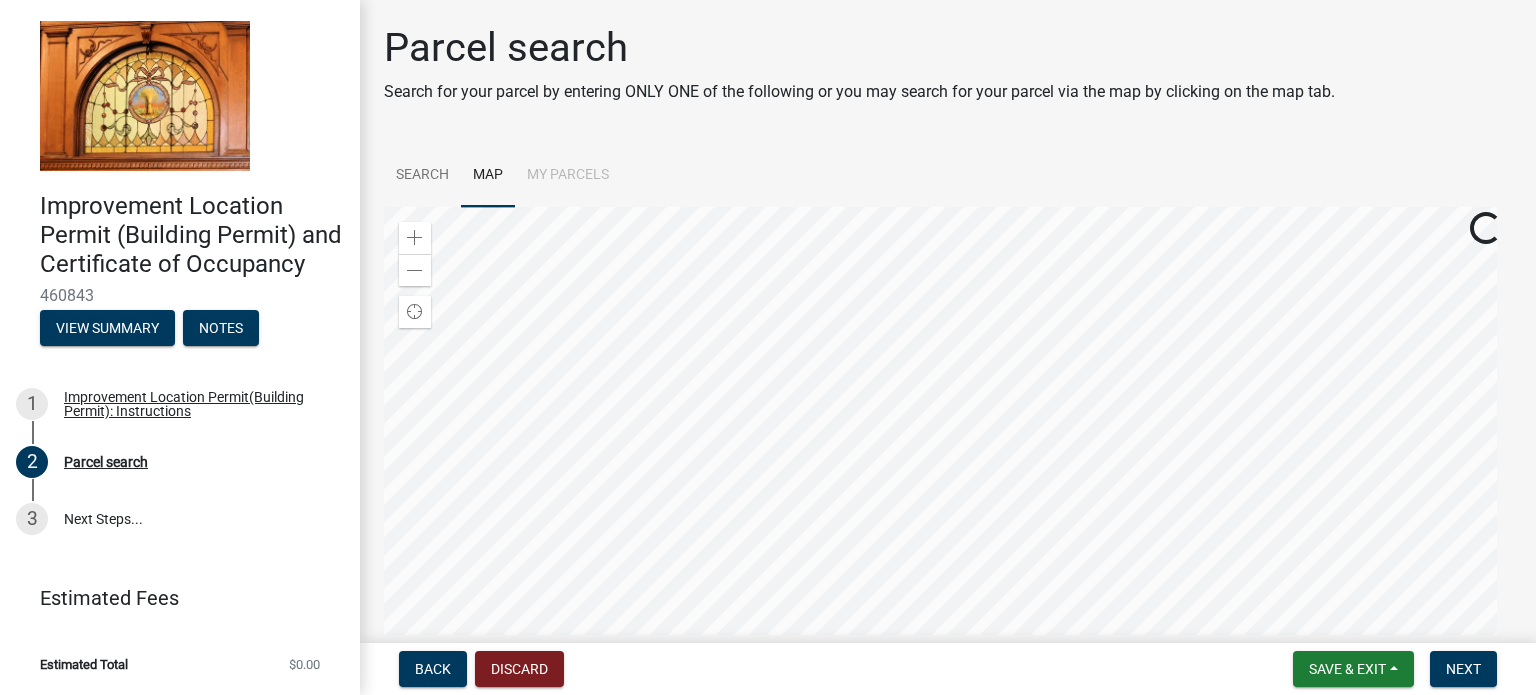 click at bounding box center (948, 457) 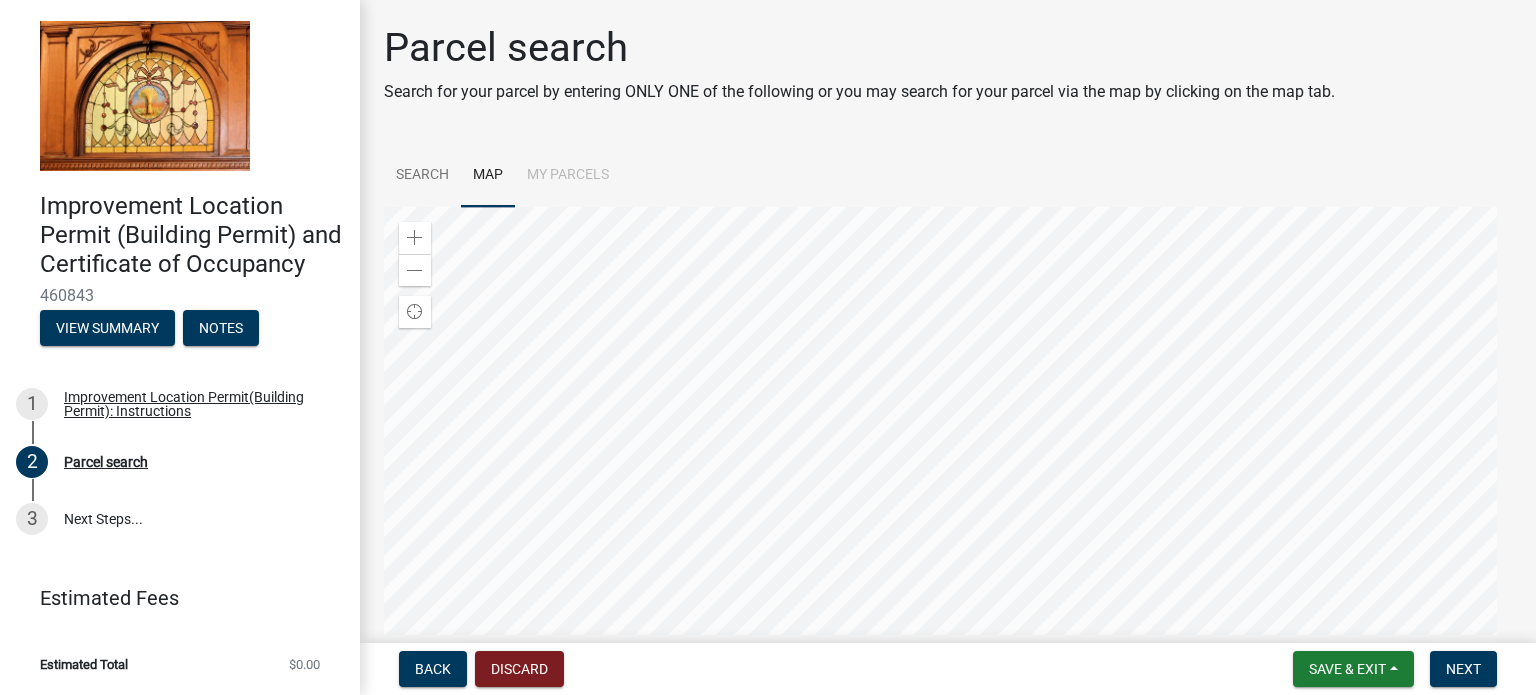 click at bounding box center (948, 457) 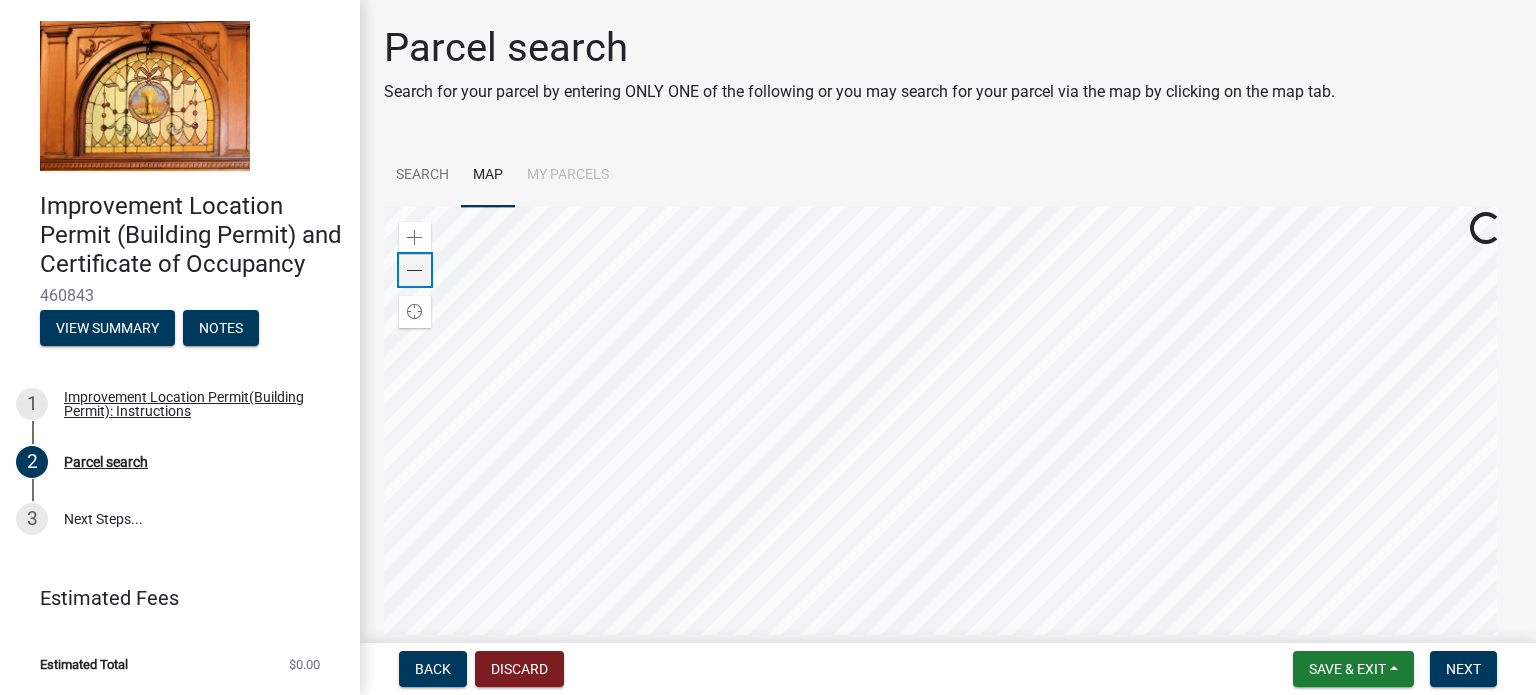 click at bounding box center (415, 271) 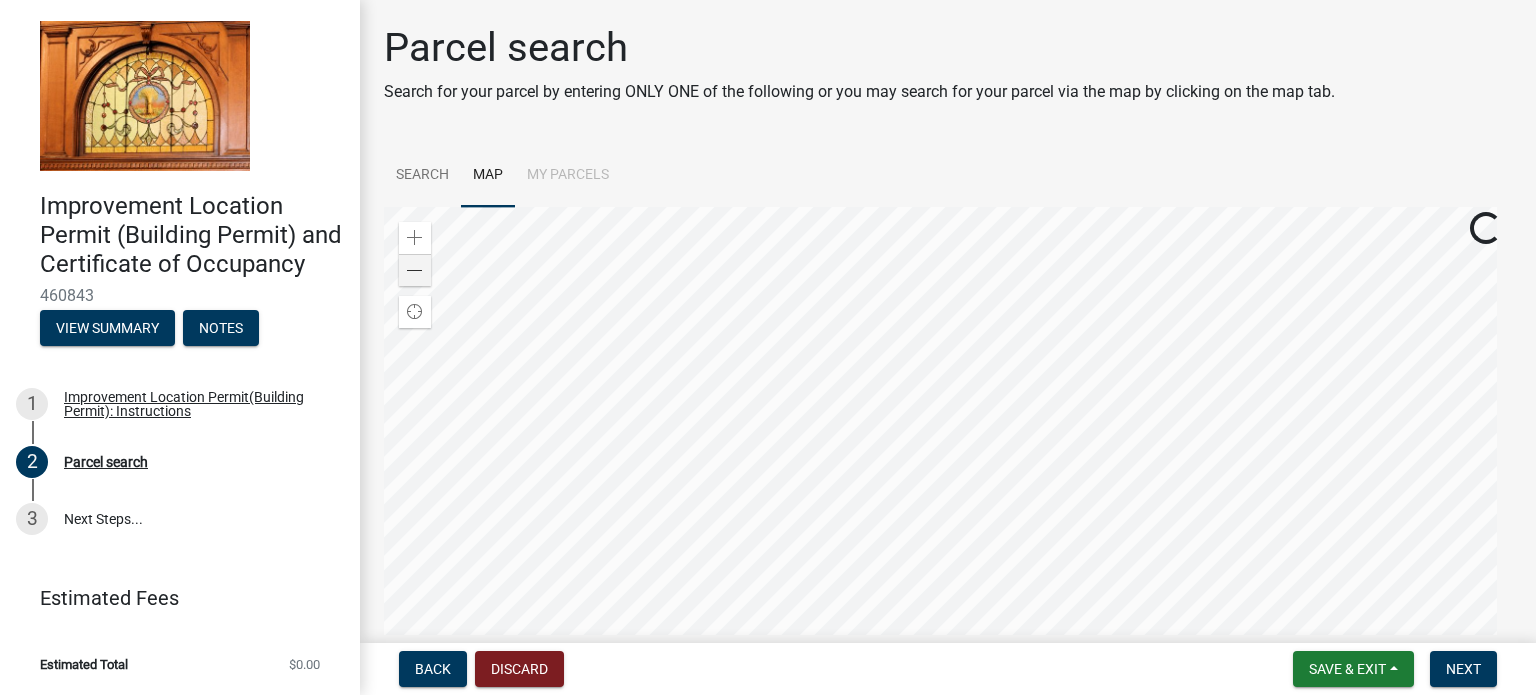 click at bounding box center [948, 457] 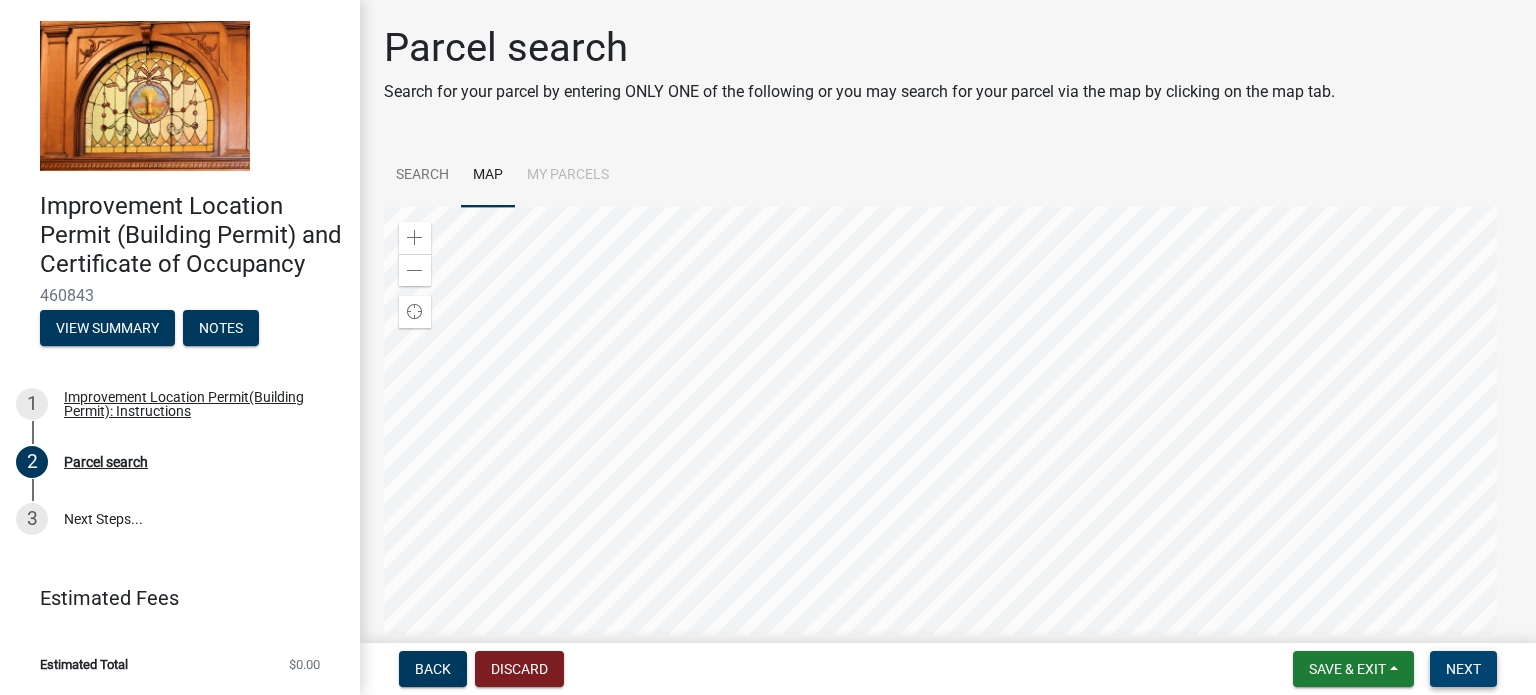 click on "Next" at bounding box center [1463, 669] 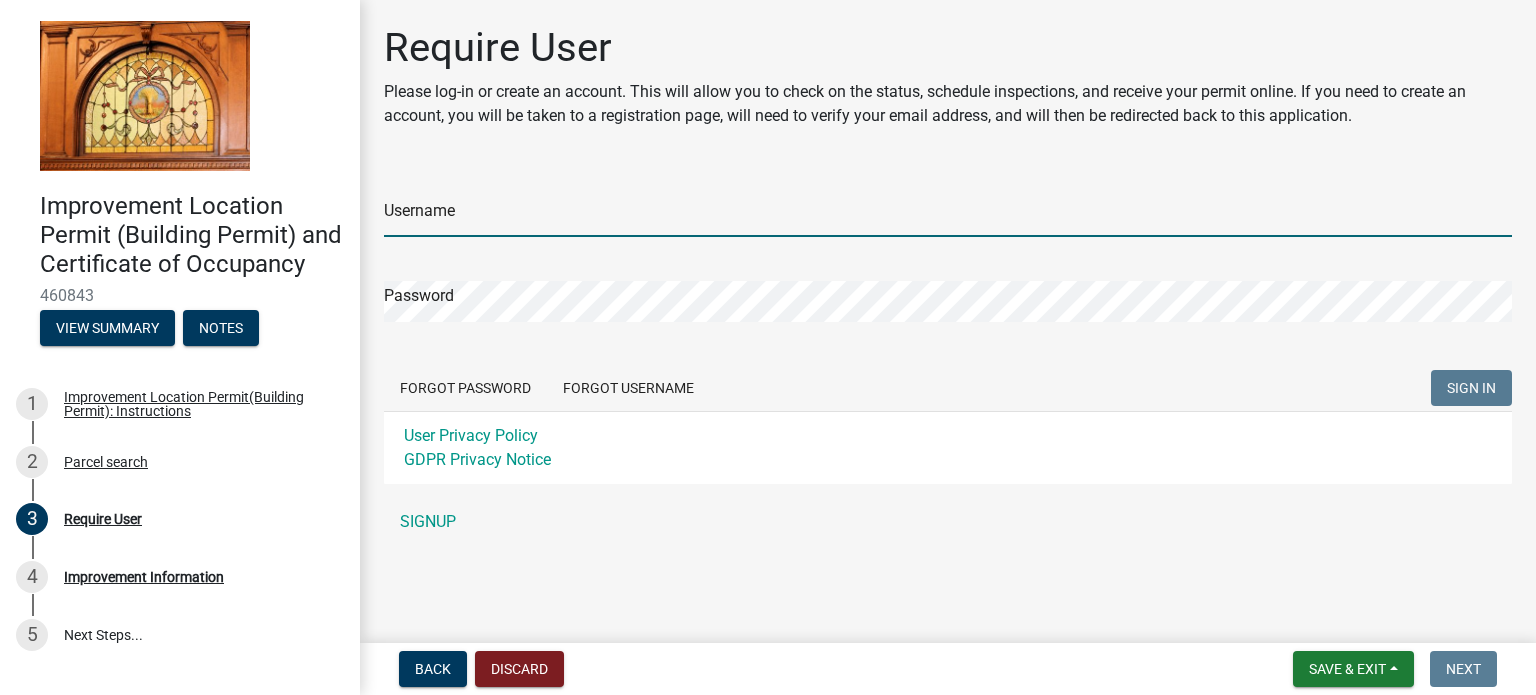 click on "Username" at bounding box center (948, 216) 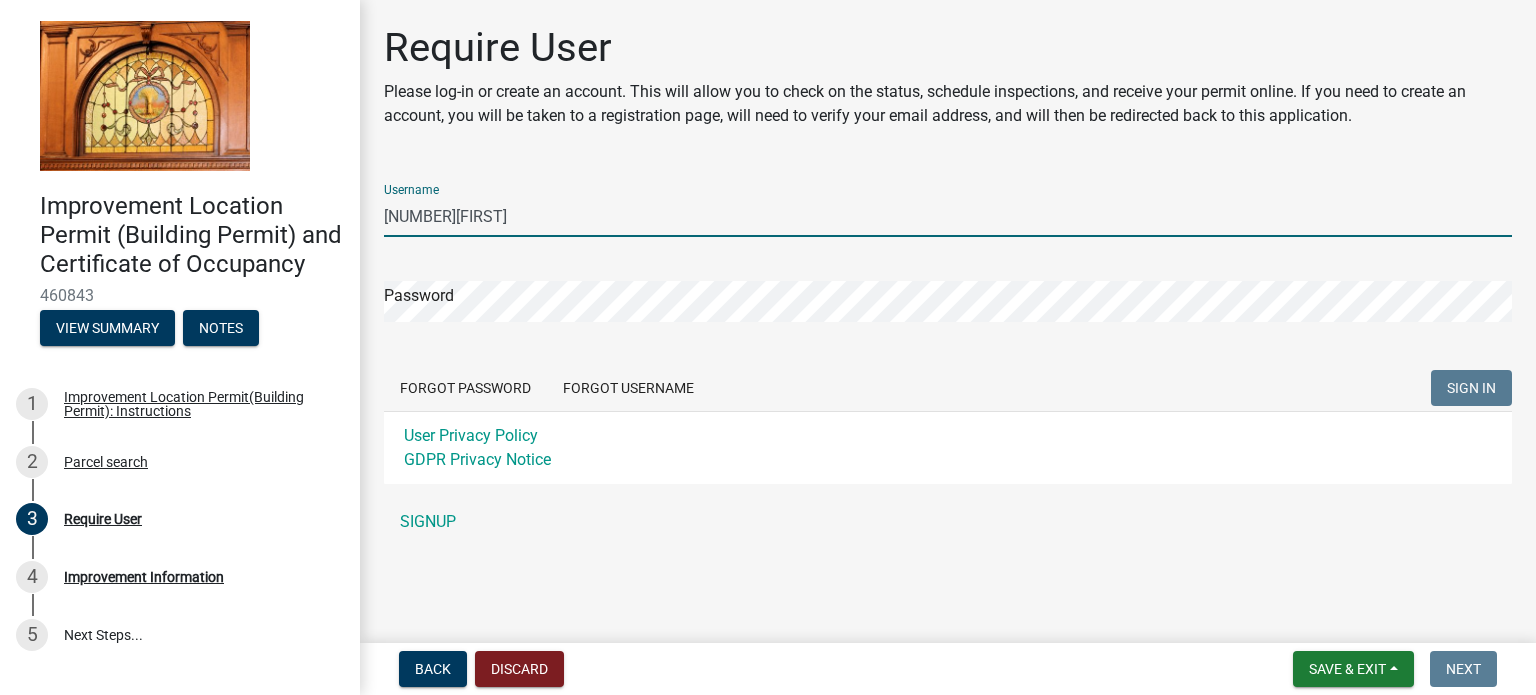 type on "[NUMBER][FIRST]" 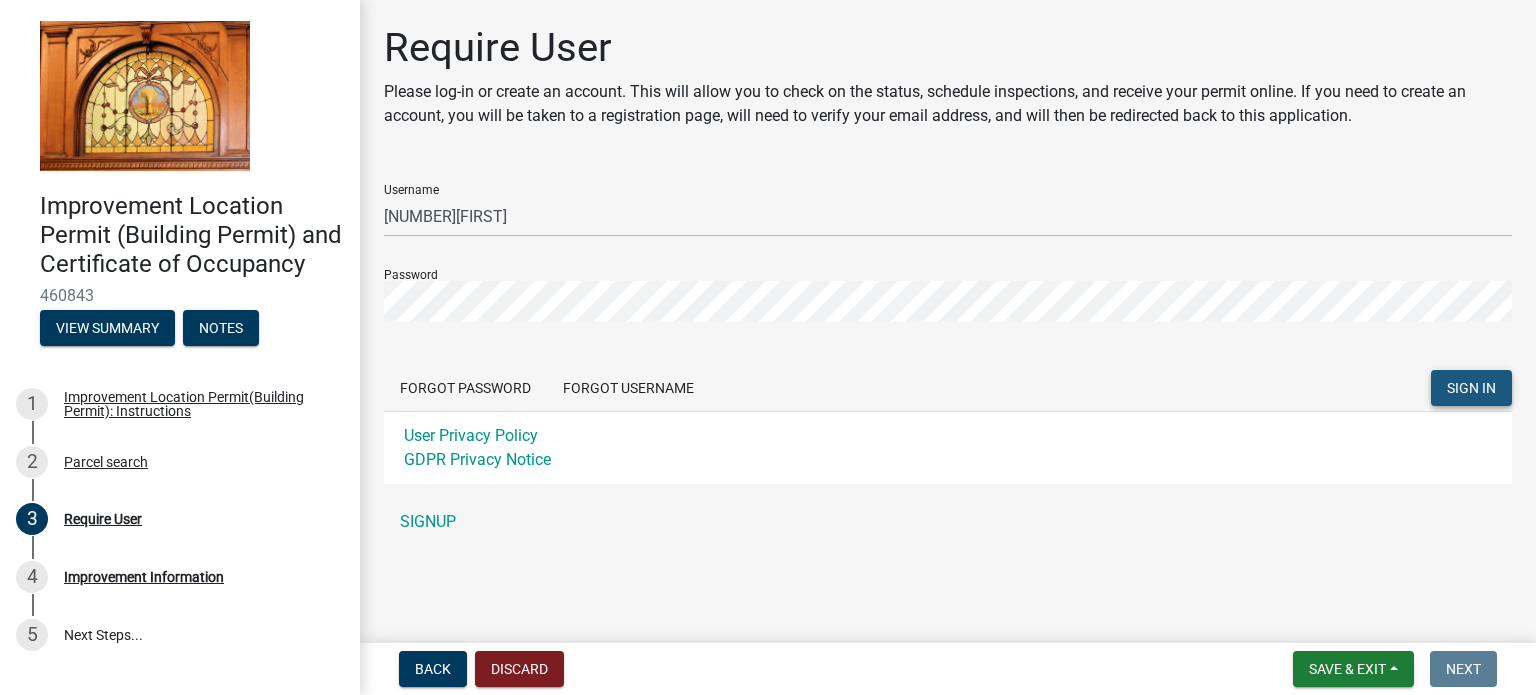 click on "SIGN IN" 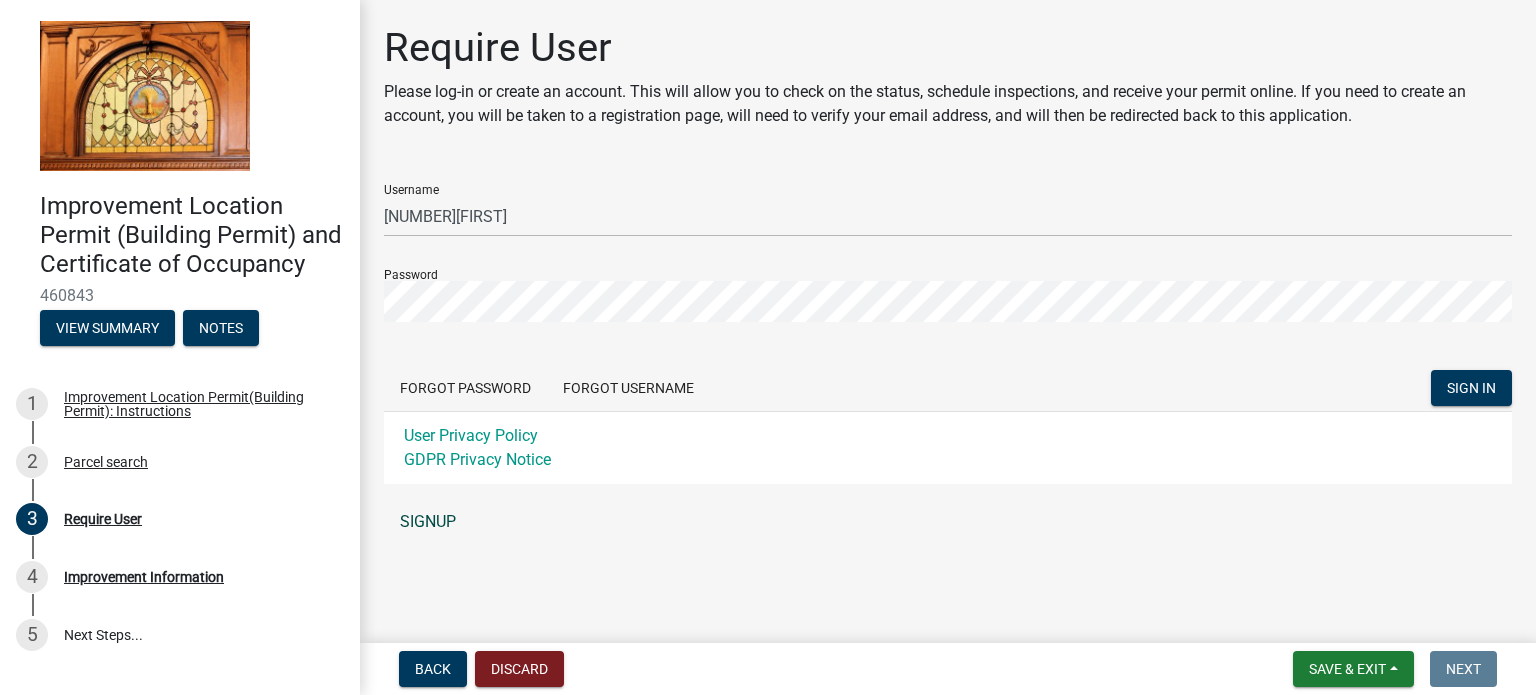 click on "SIGNUP" 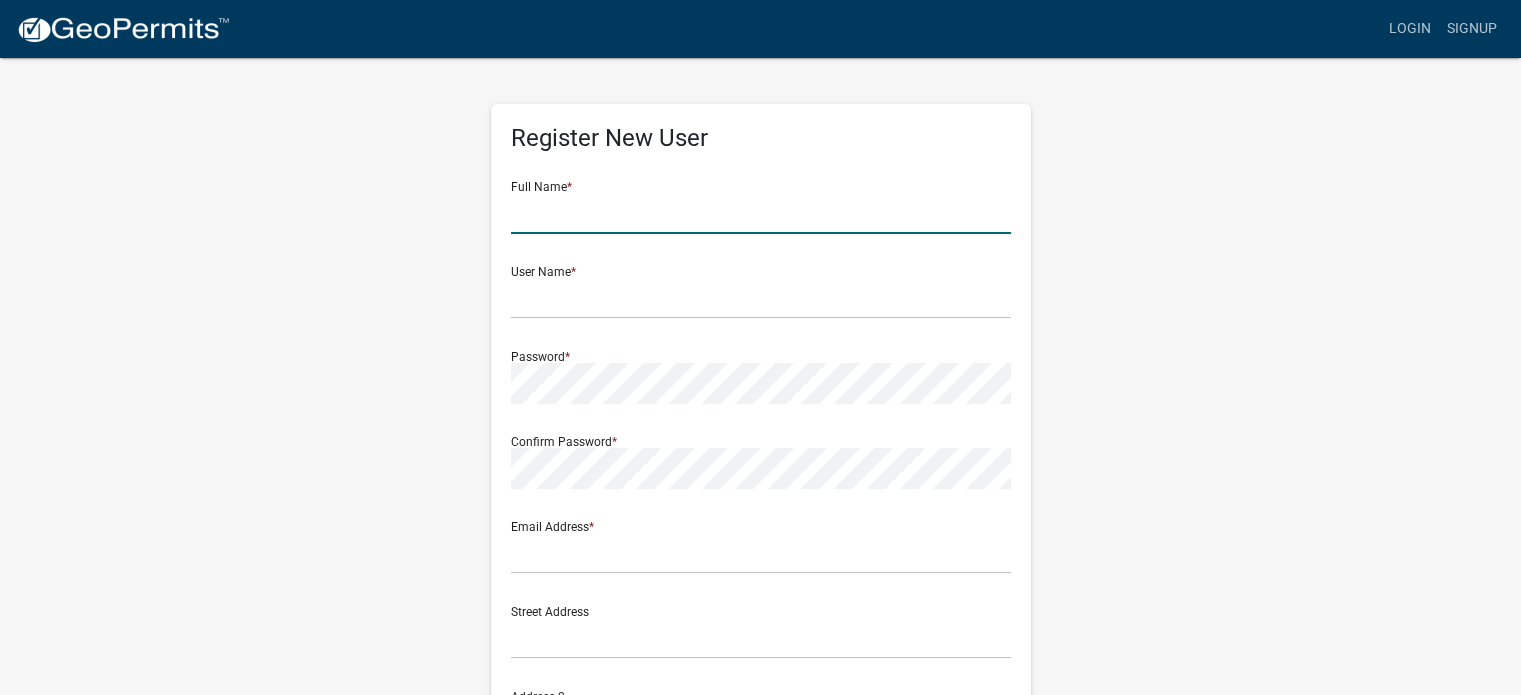 click 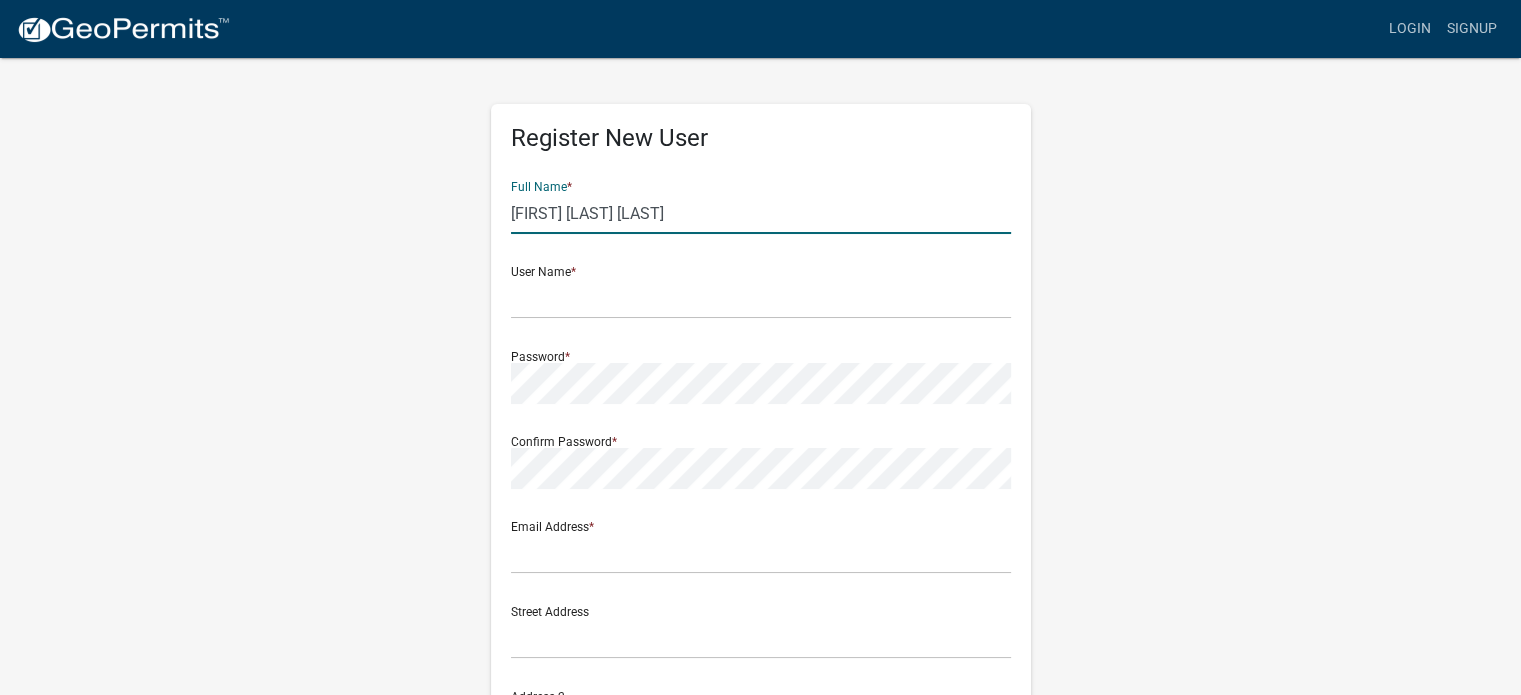 type on "[FIRST] [LAST] [LAST]" 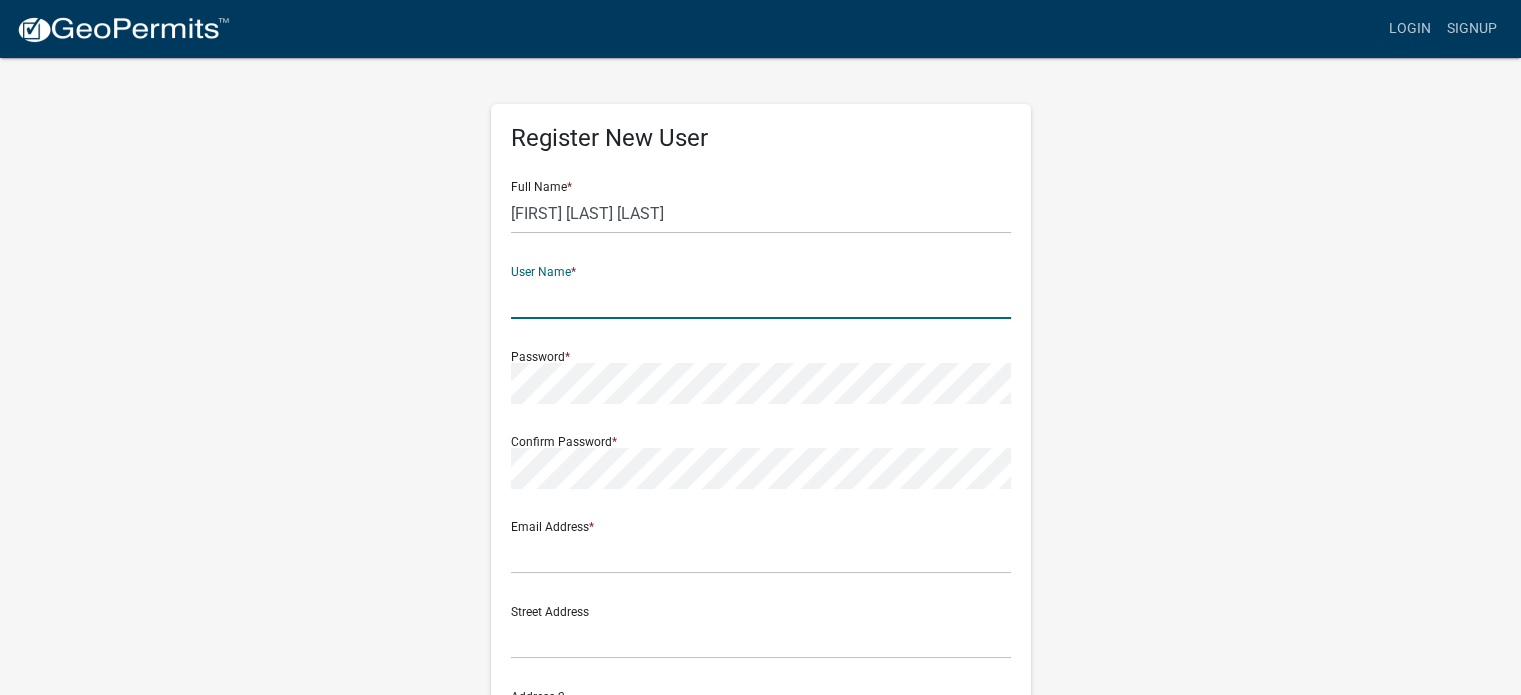 click 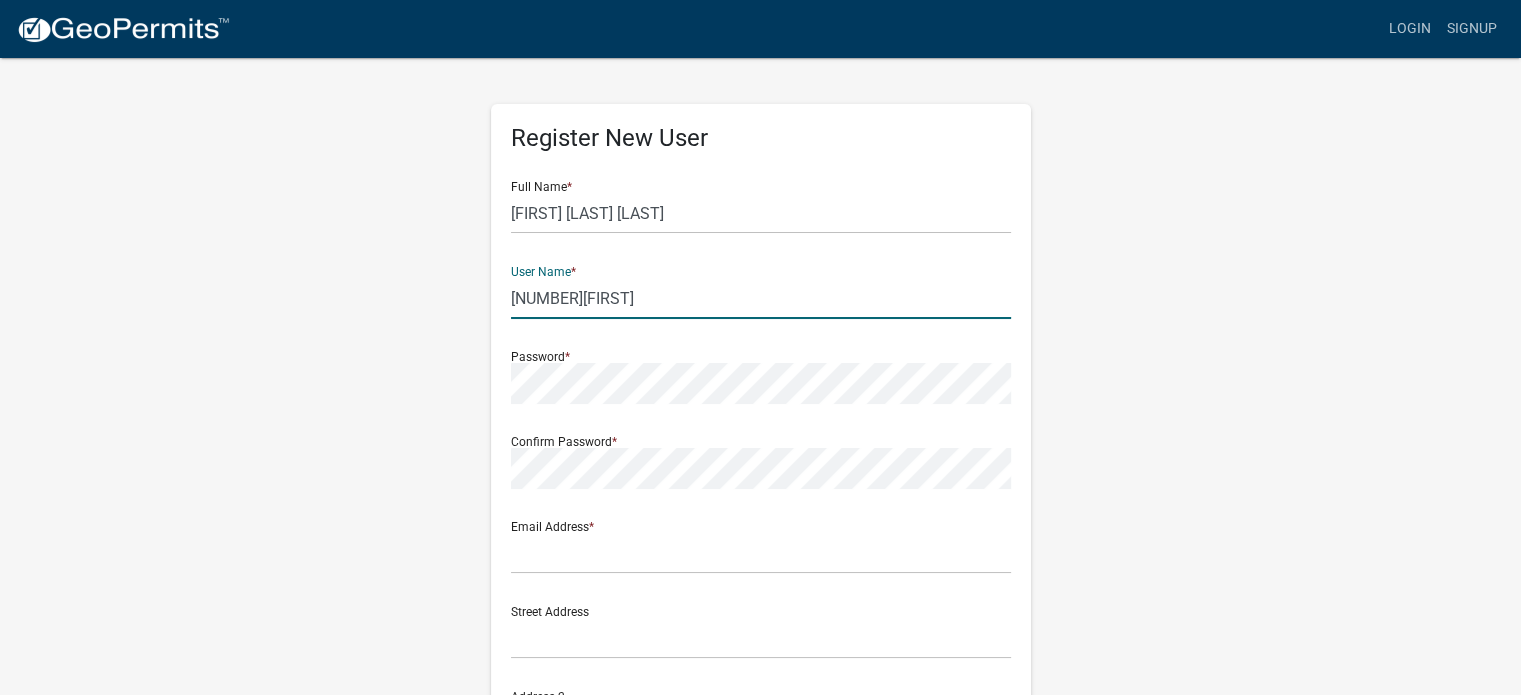 type on "[NUMBER][FIRST]" 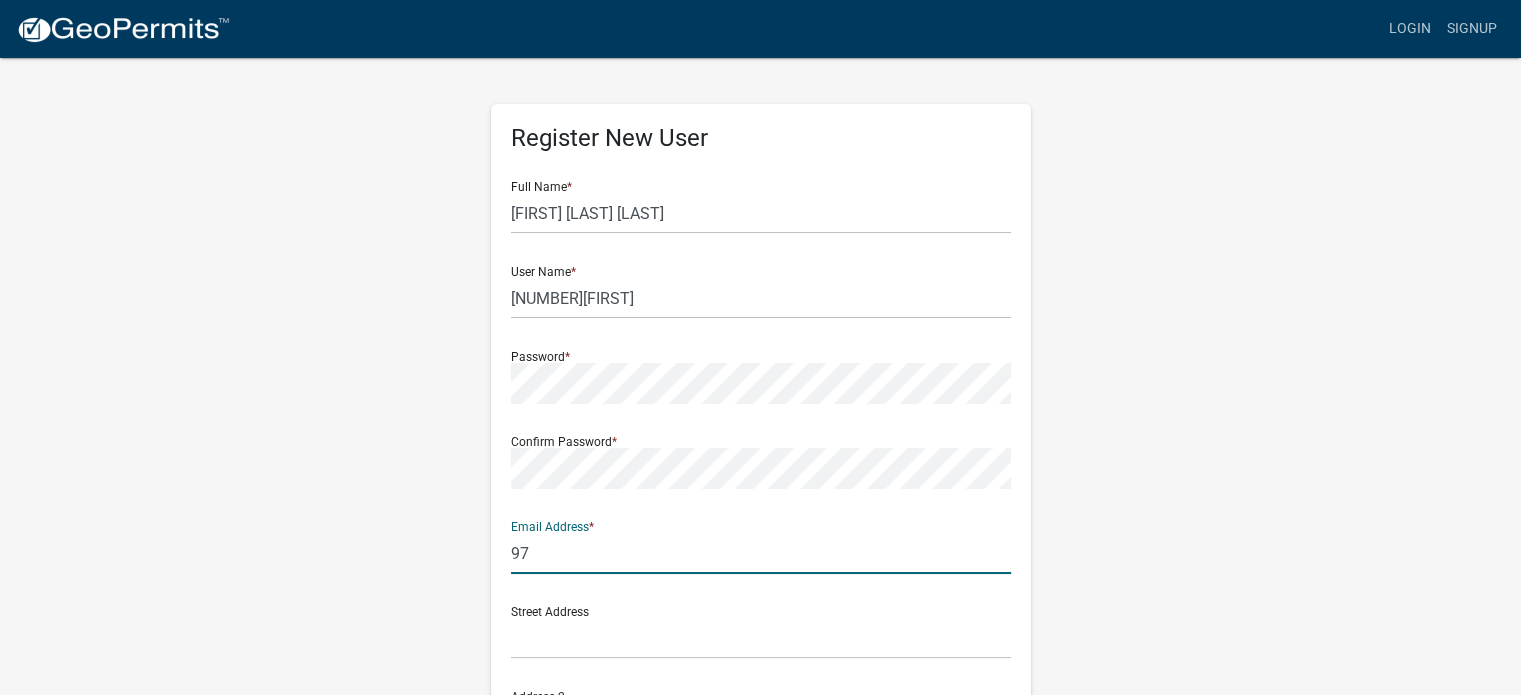 type on "9" 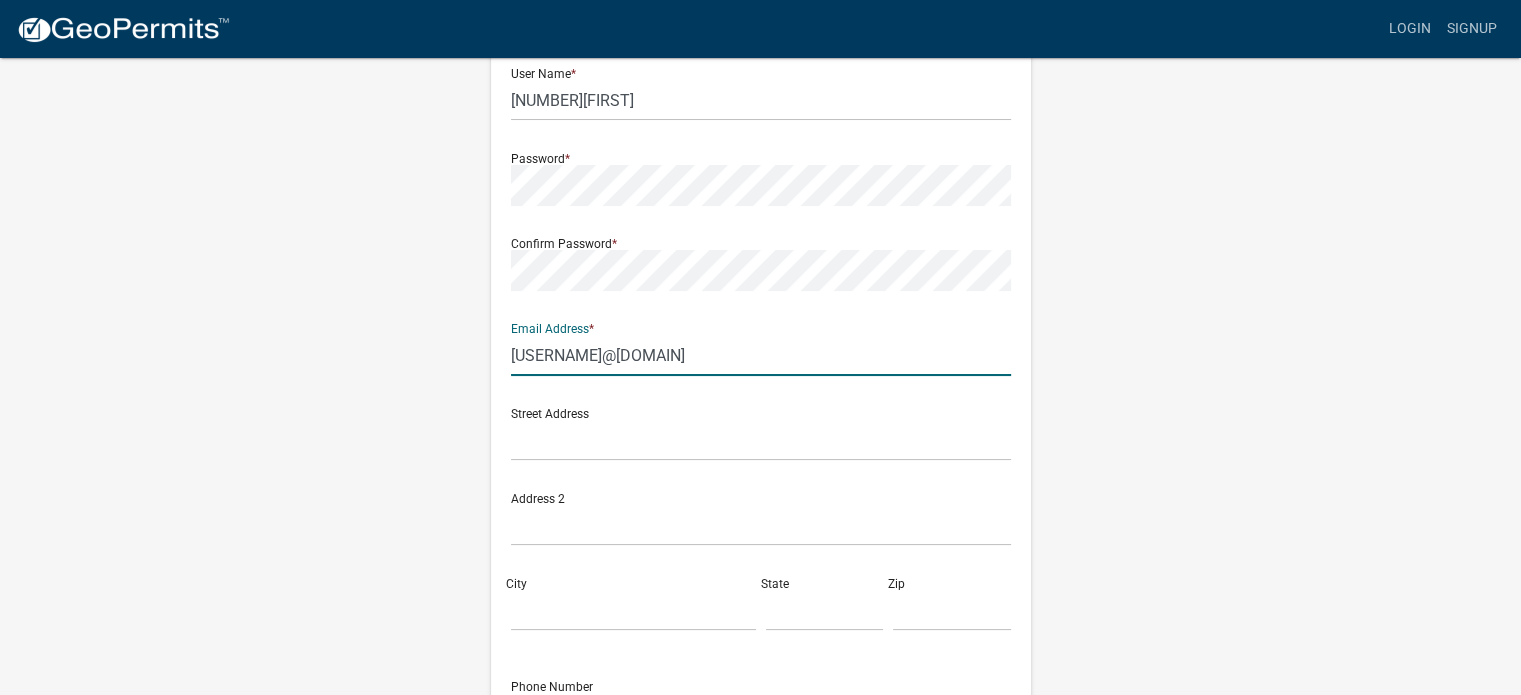 scroll, scrollTop: 200, scrollLeft: 0, axis: vertical 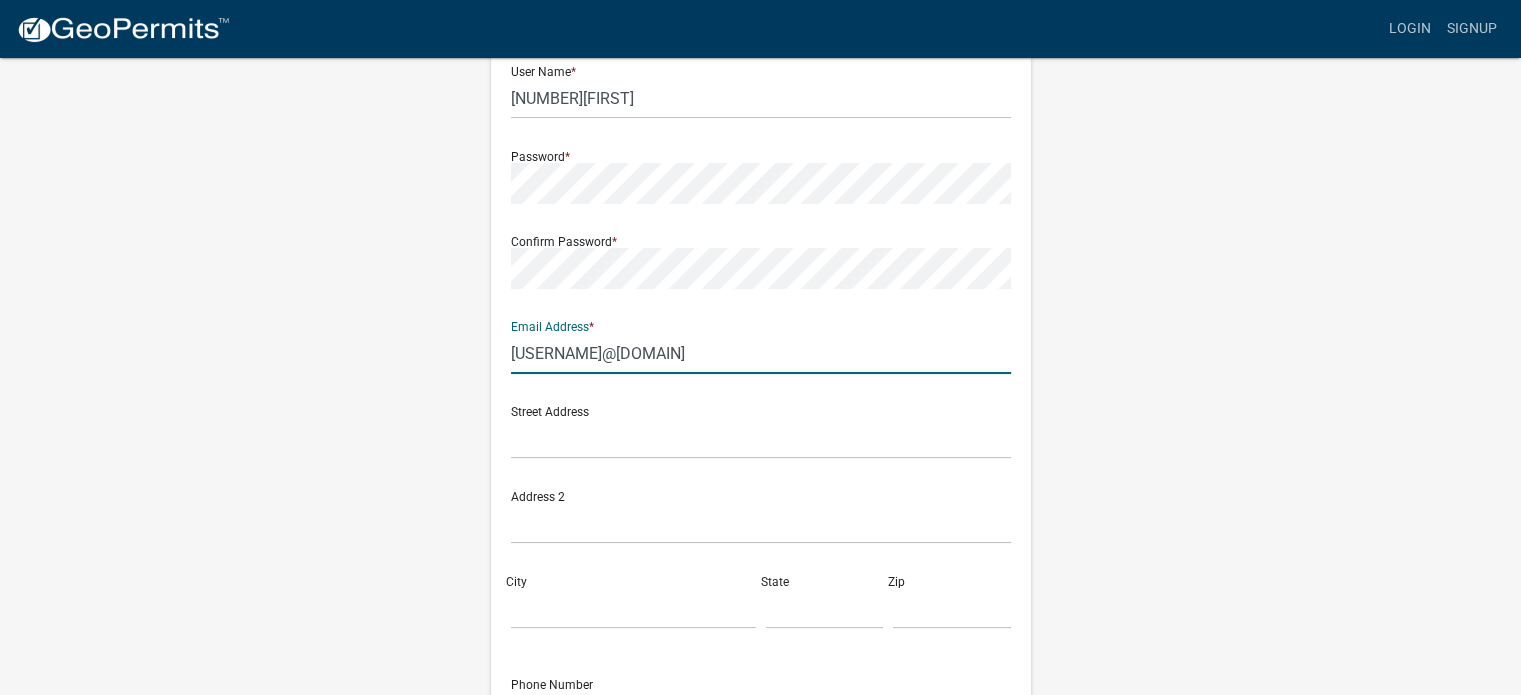type on "[USERNAME]@[DOMAIN]" 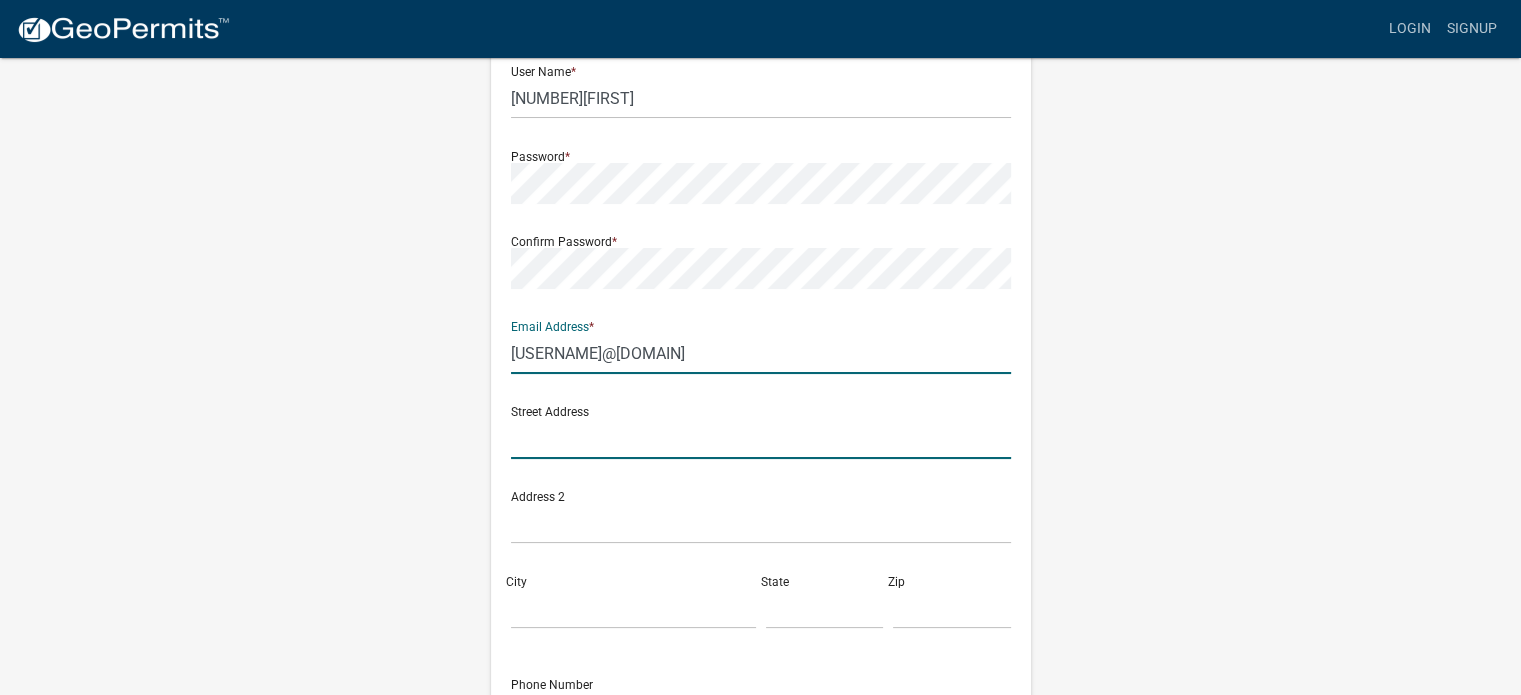click 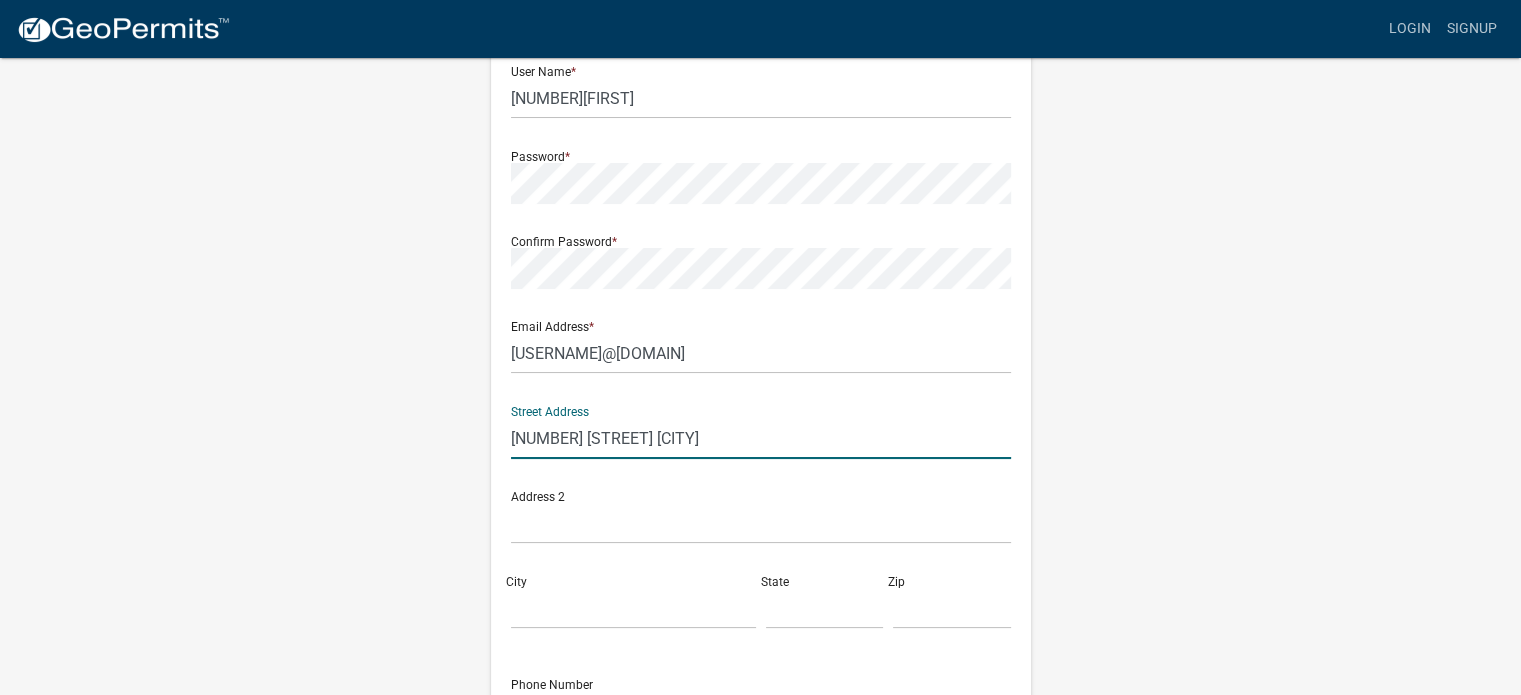 type on "[NUMBER] [STREET] [CITY]" 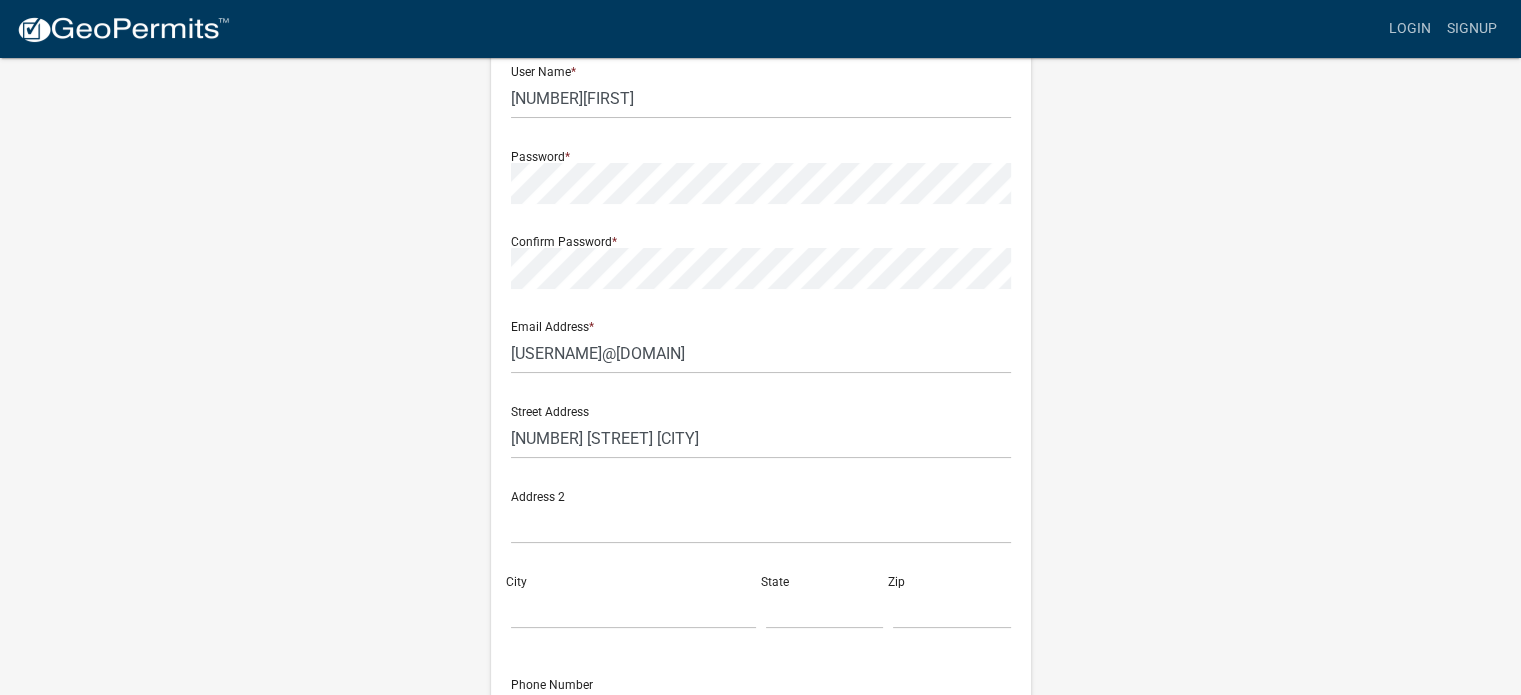 click on "City" 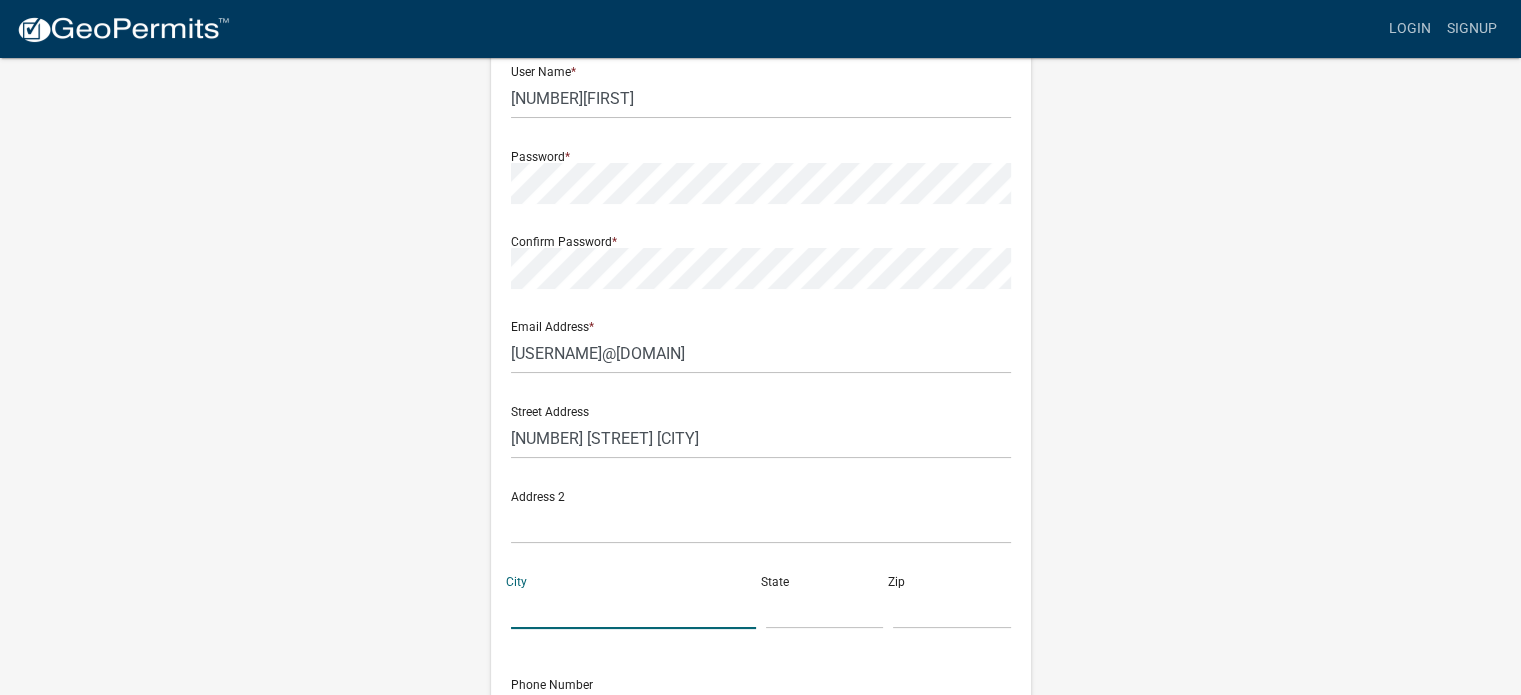click on "City" at bounding box center [633, 608] 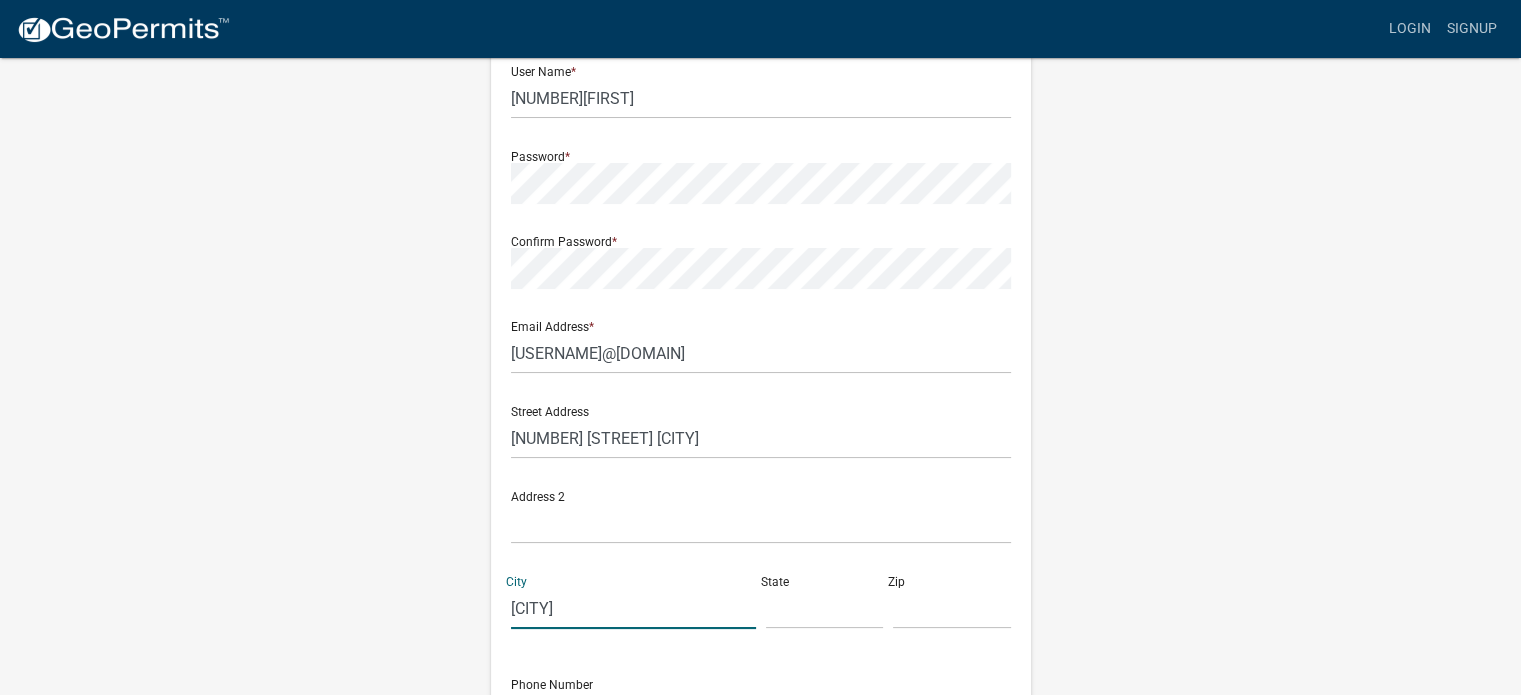 type on "[CITY]" 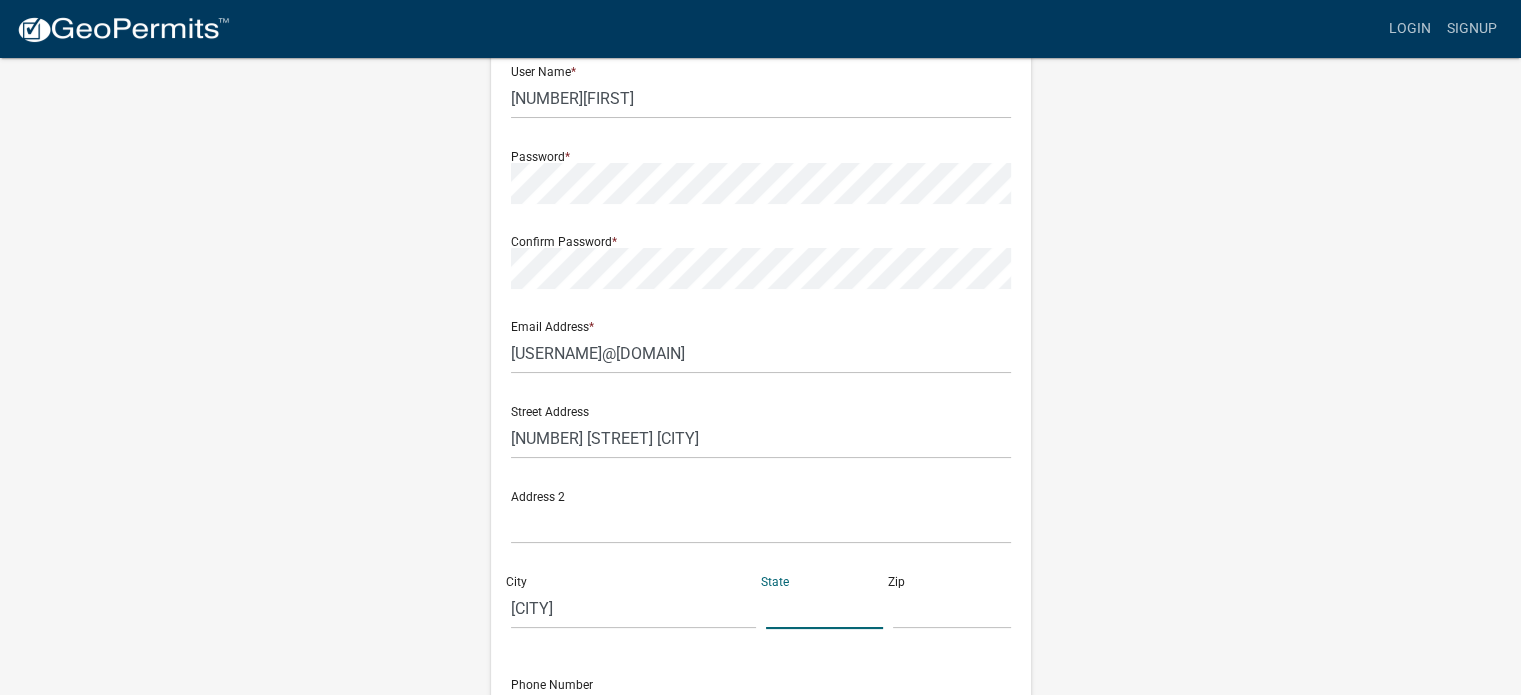 click 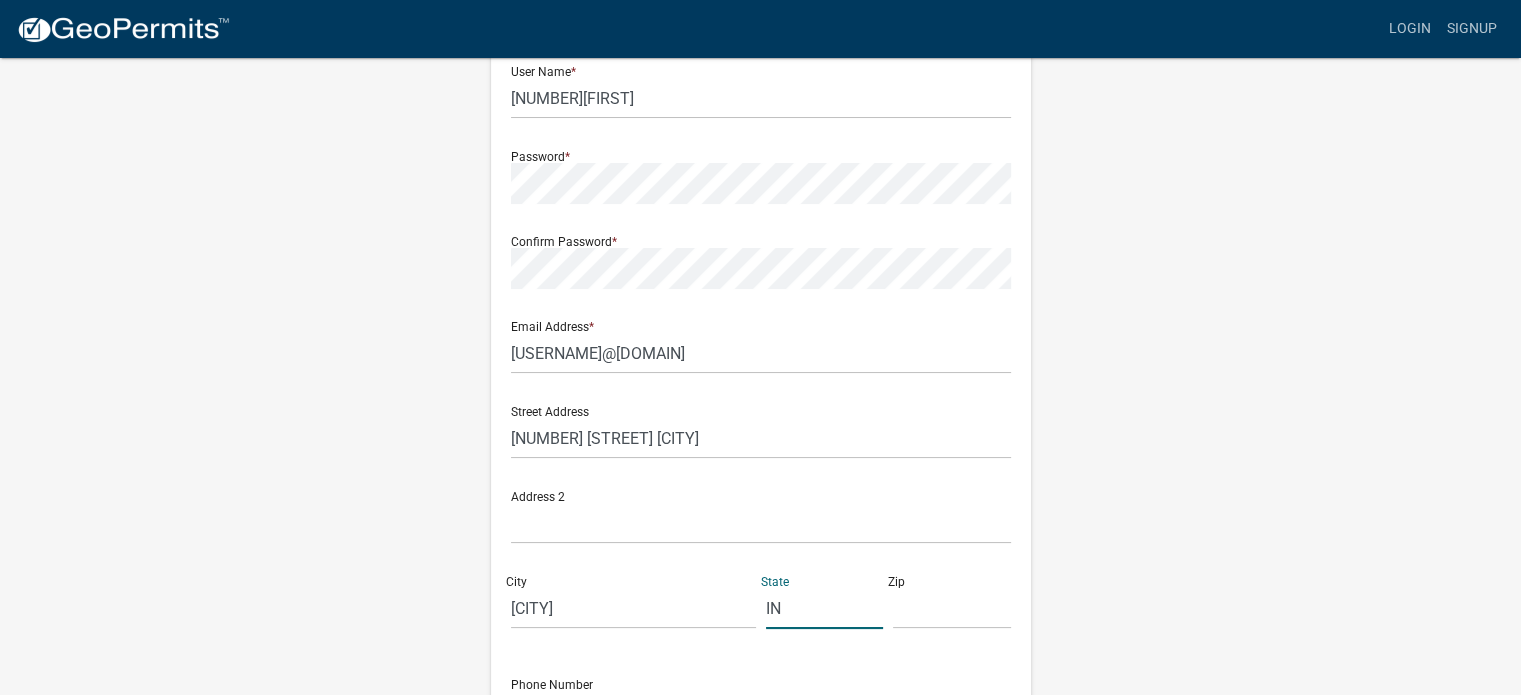 type on "IN" 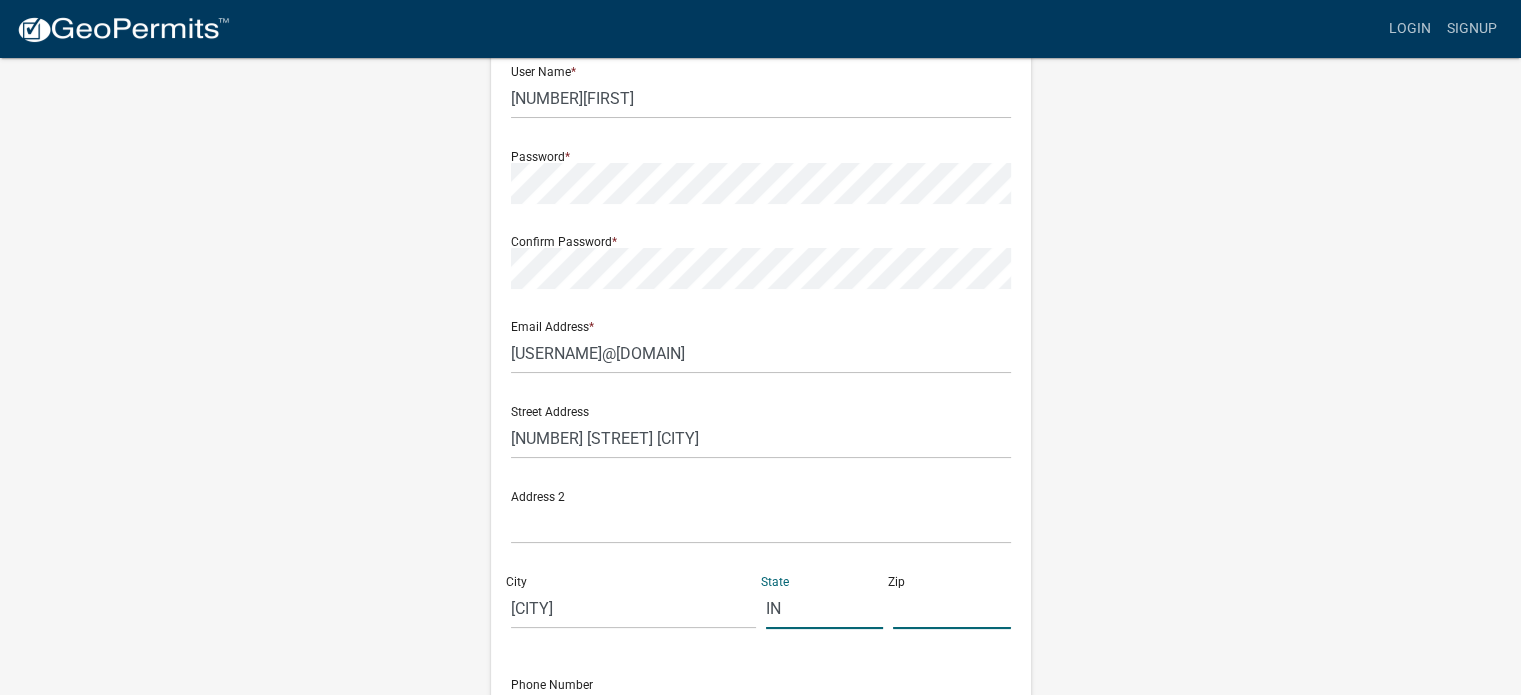 click 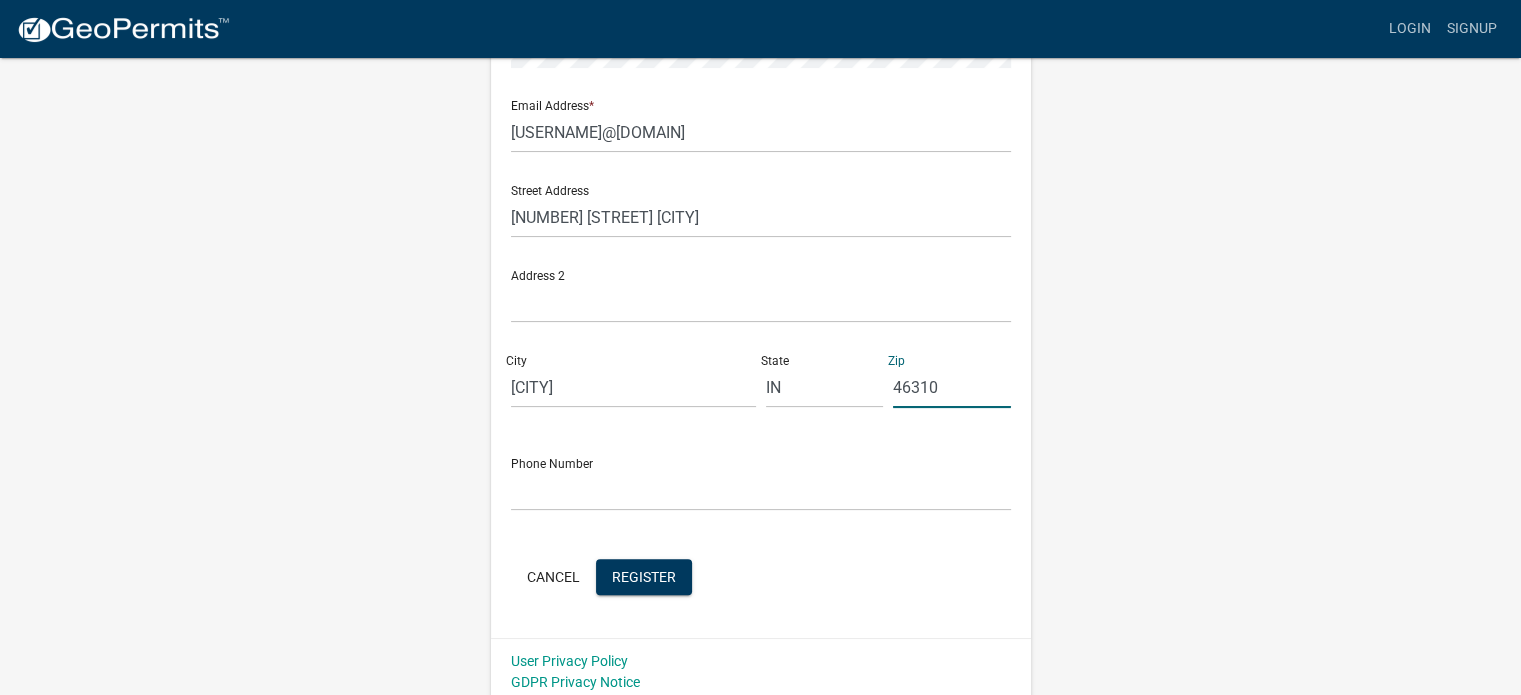 scroll, scrollTop: 430, scrollLeft: 0, axis: vertical 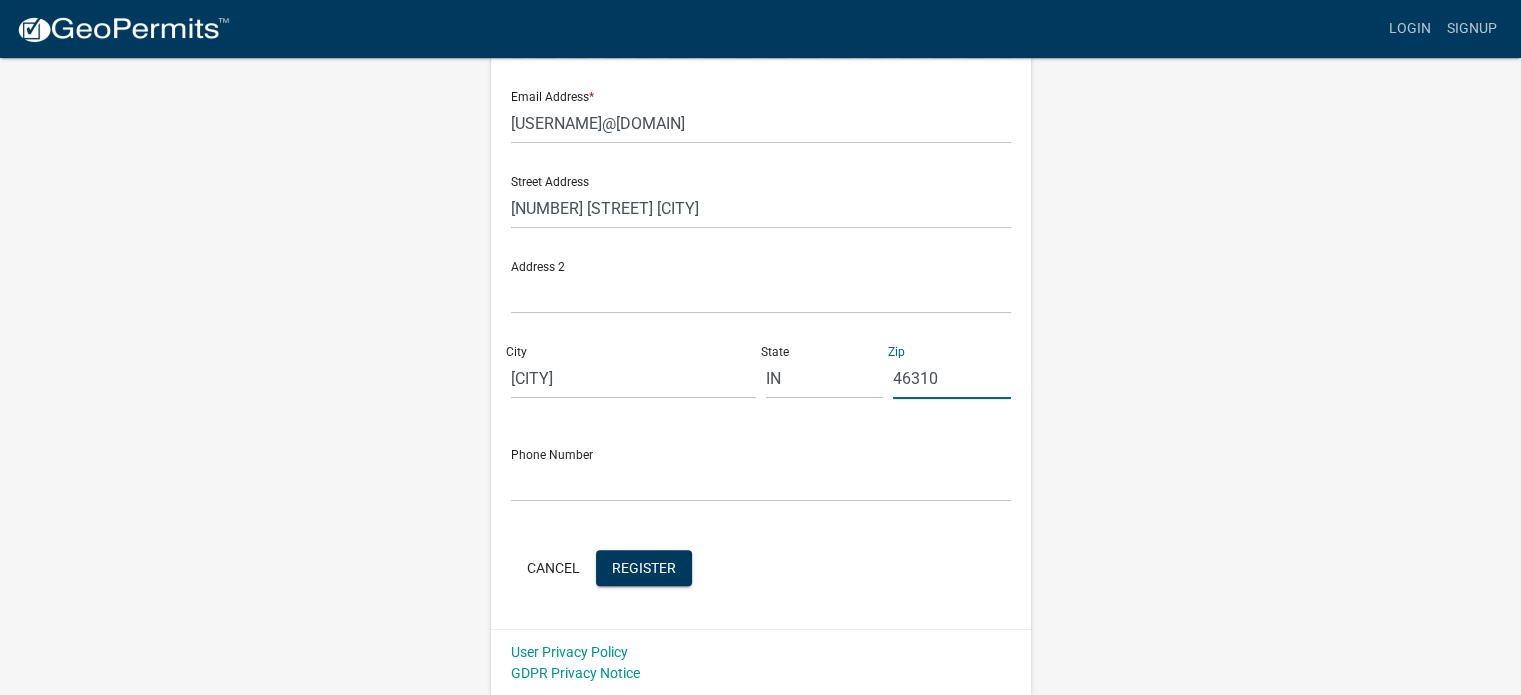 type on "46310" 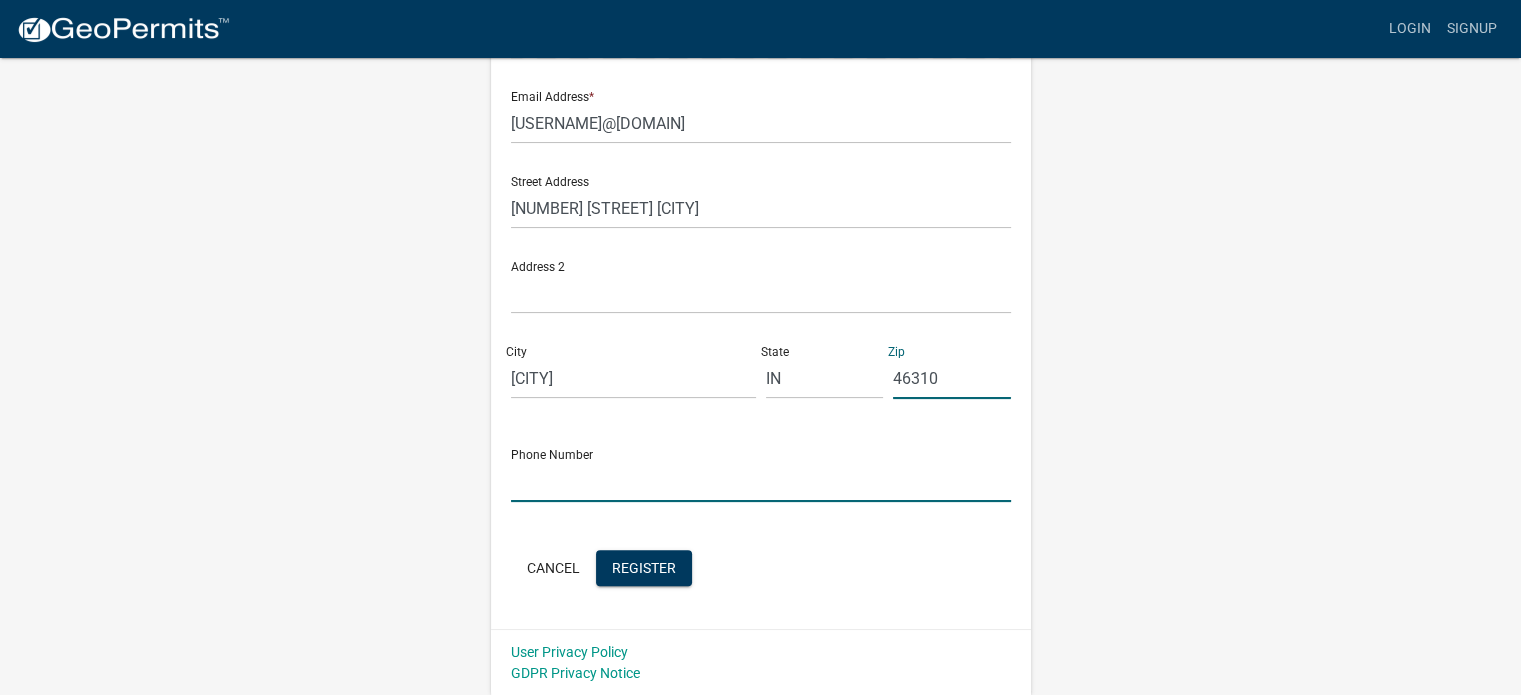 click 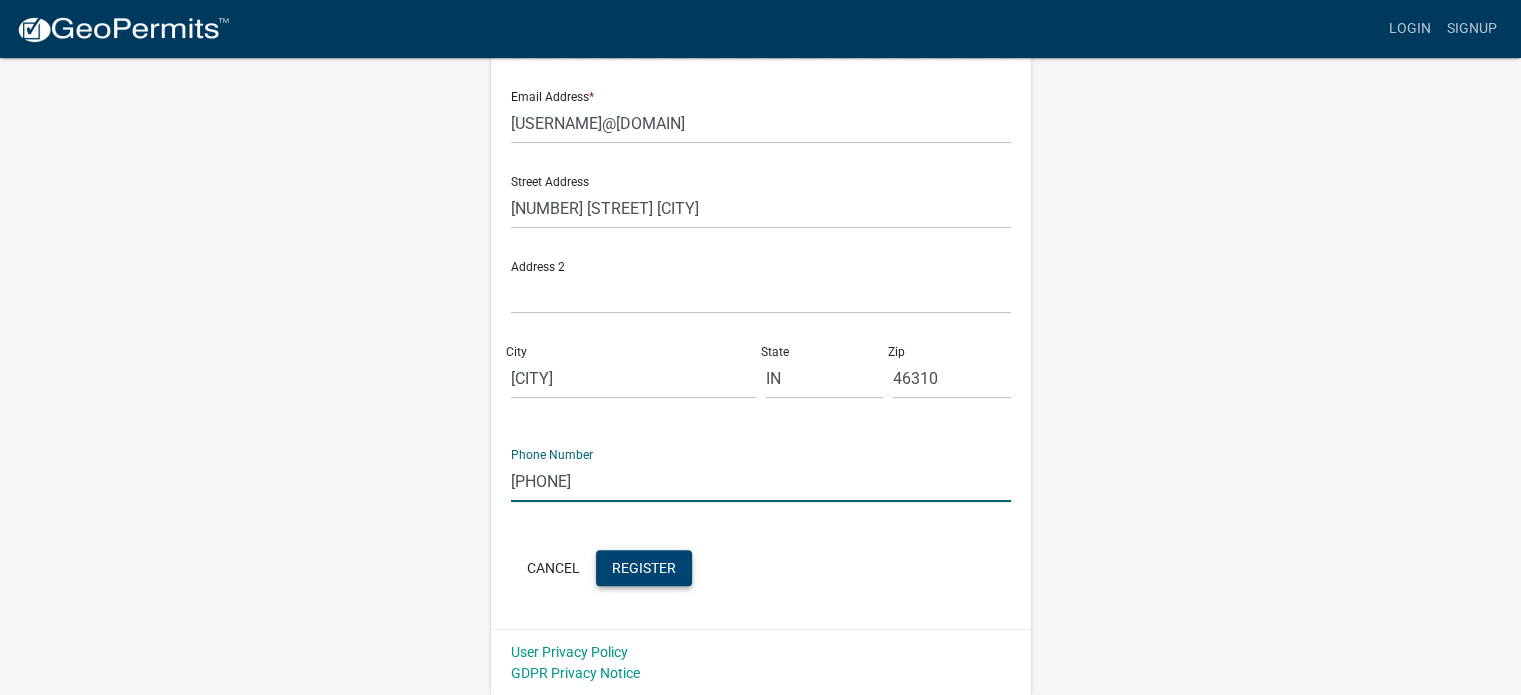 type on "[PHONE]" 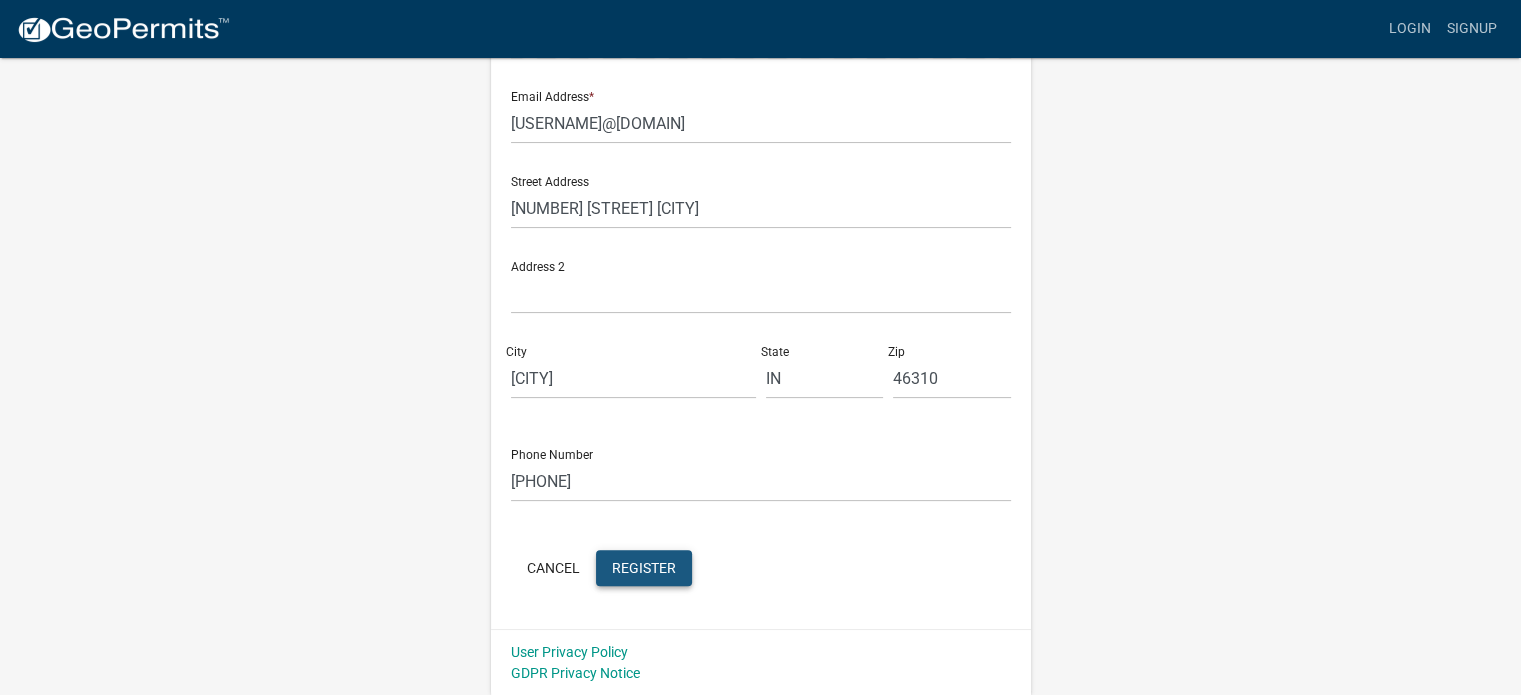 click on "Register" 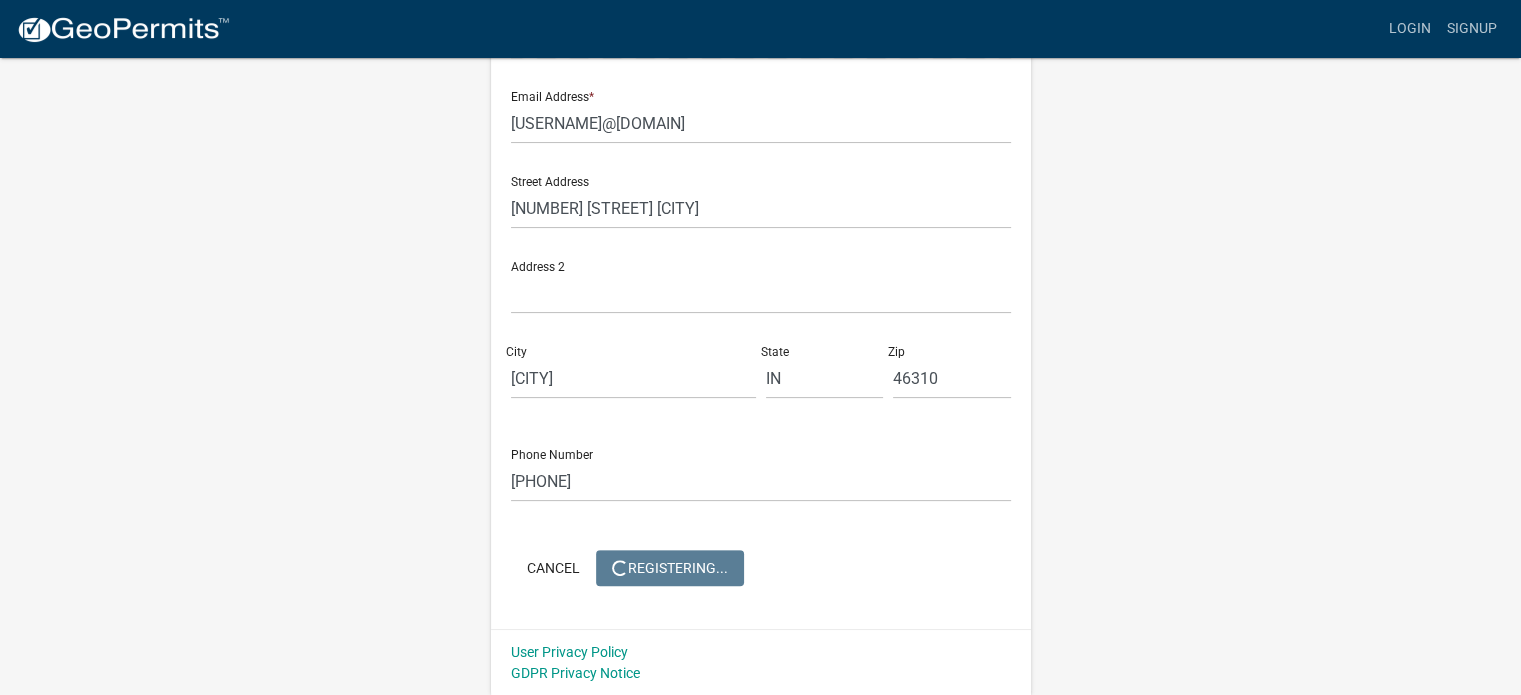 scroll, scrollTop: 0, scrollLeft: 0, axis: both 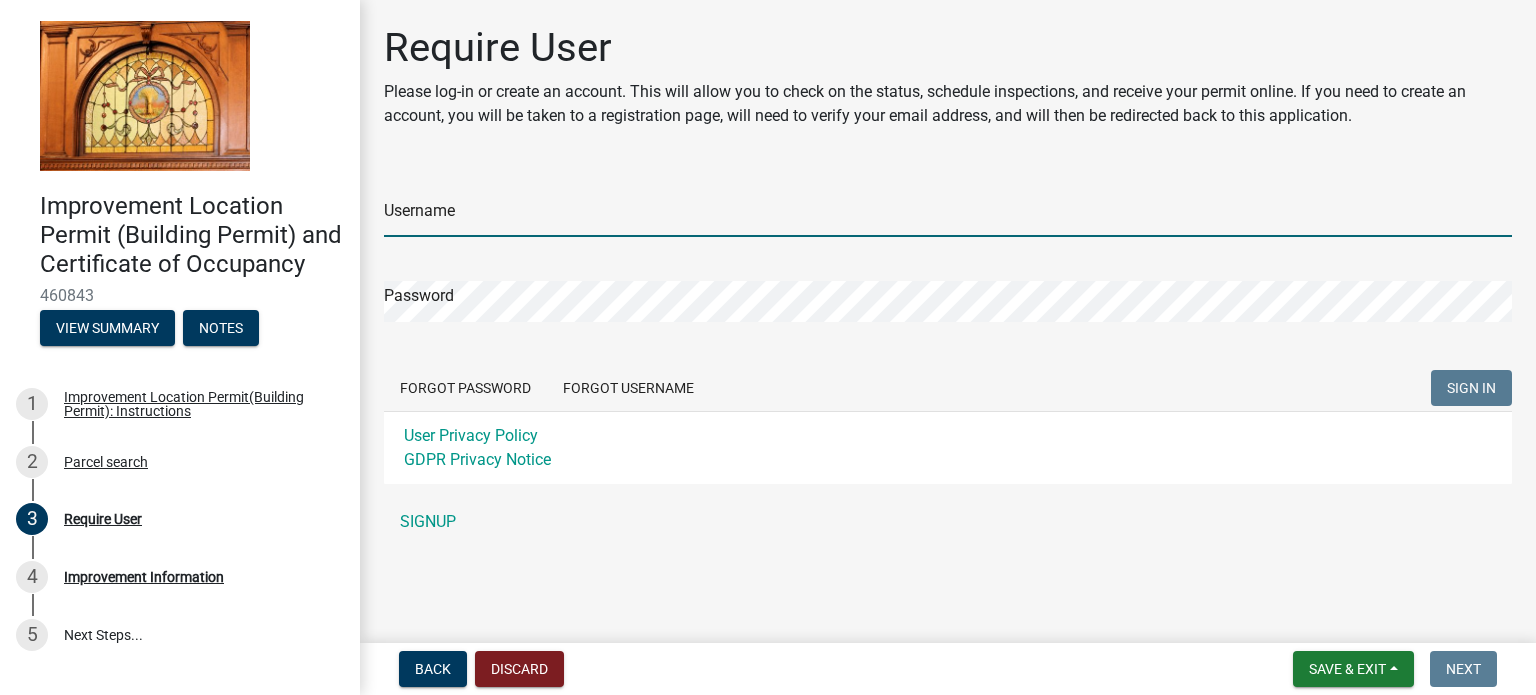 type on "[NUMBER][FIRST]" 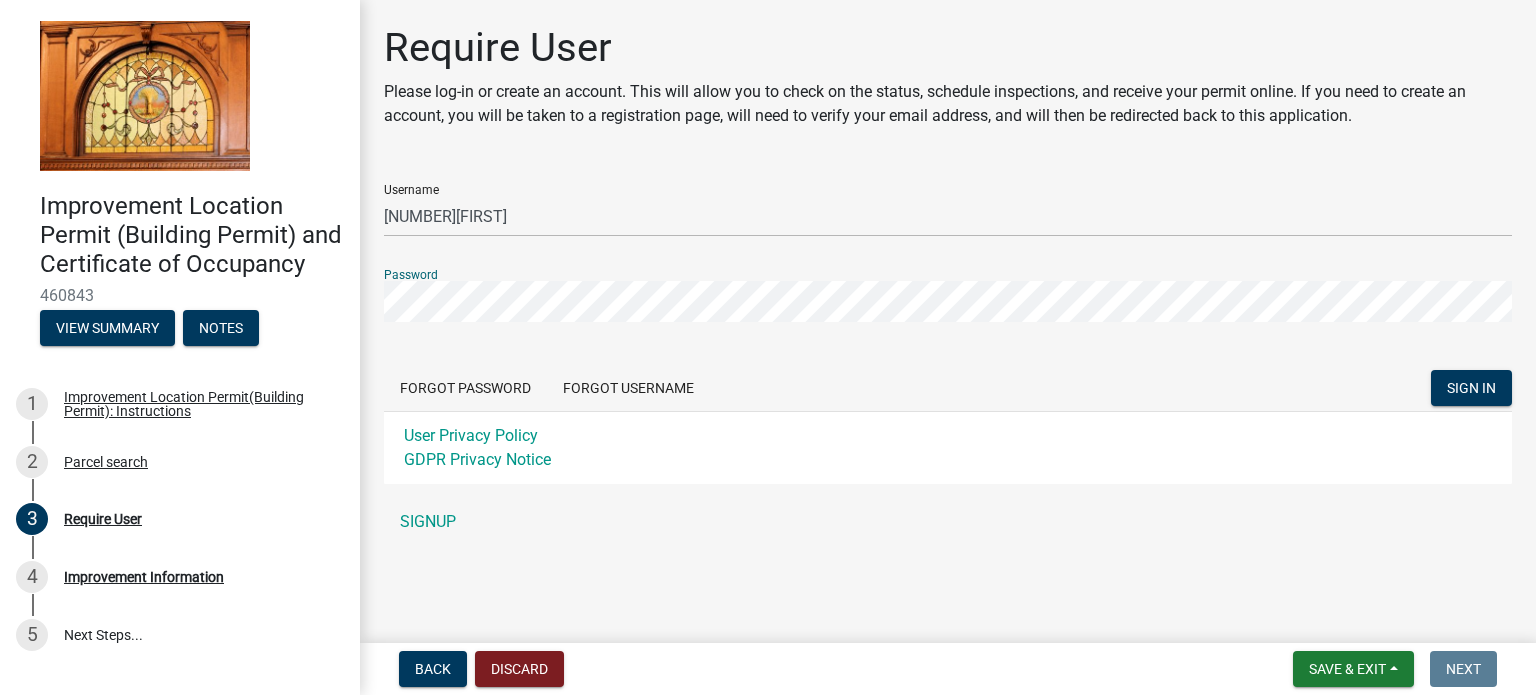 click on "SIGN IN" 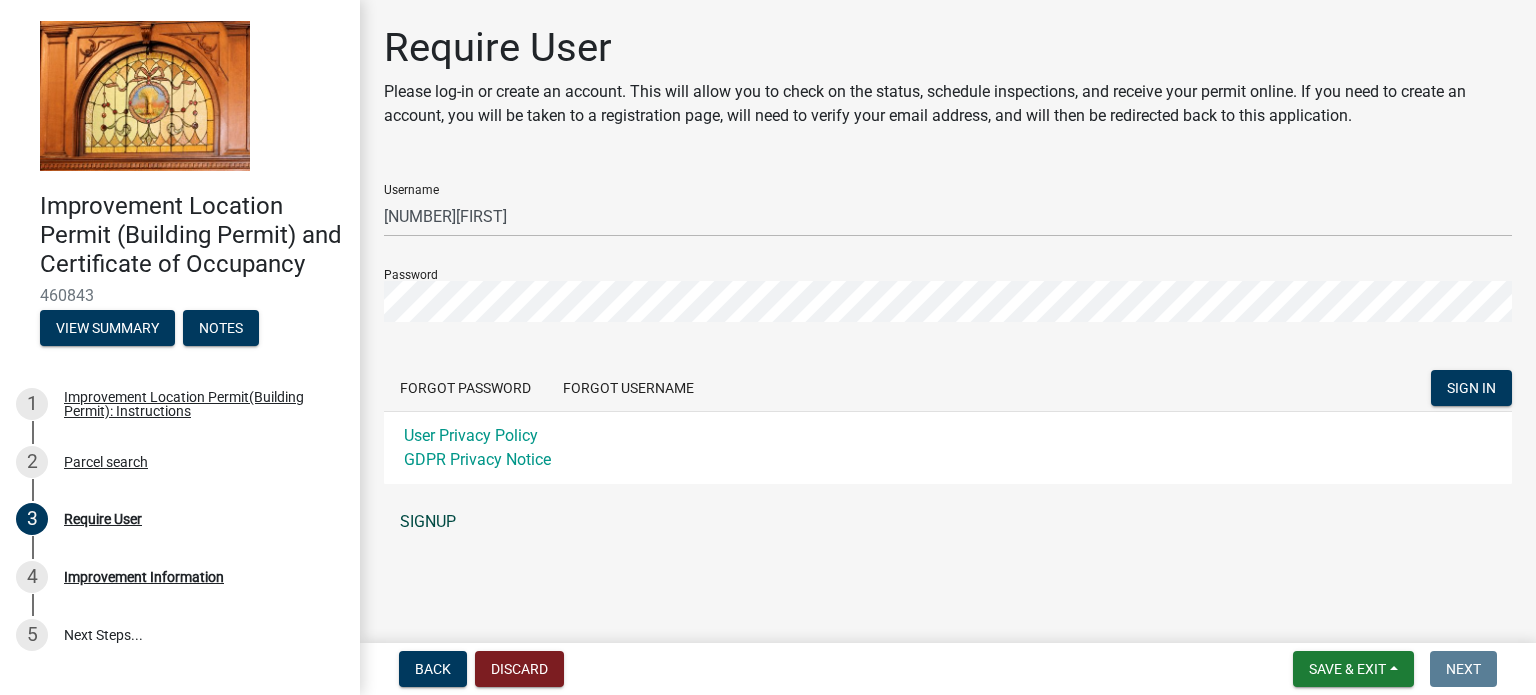 click on "SIGNUP" 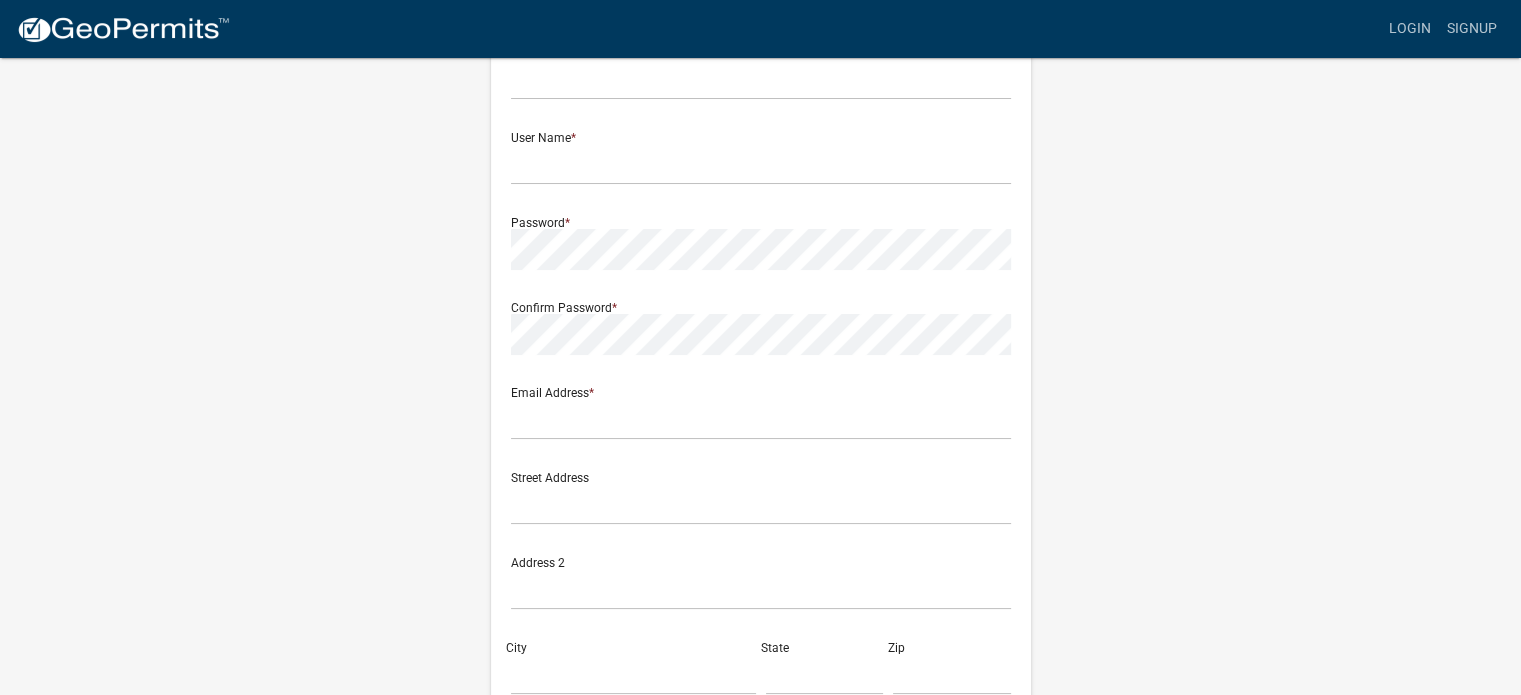 scroll, scrollTop: 0, scrollLeft: 0, axis: both 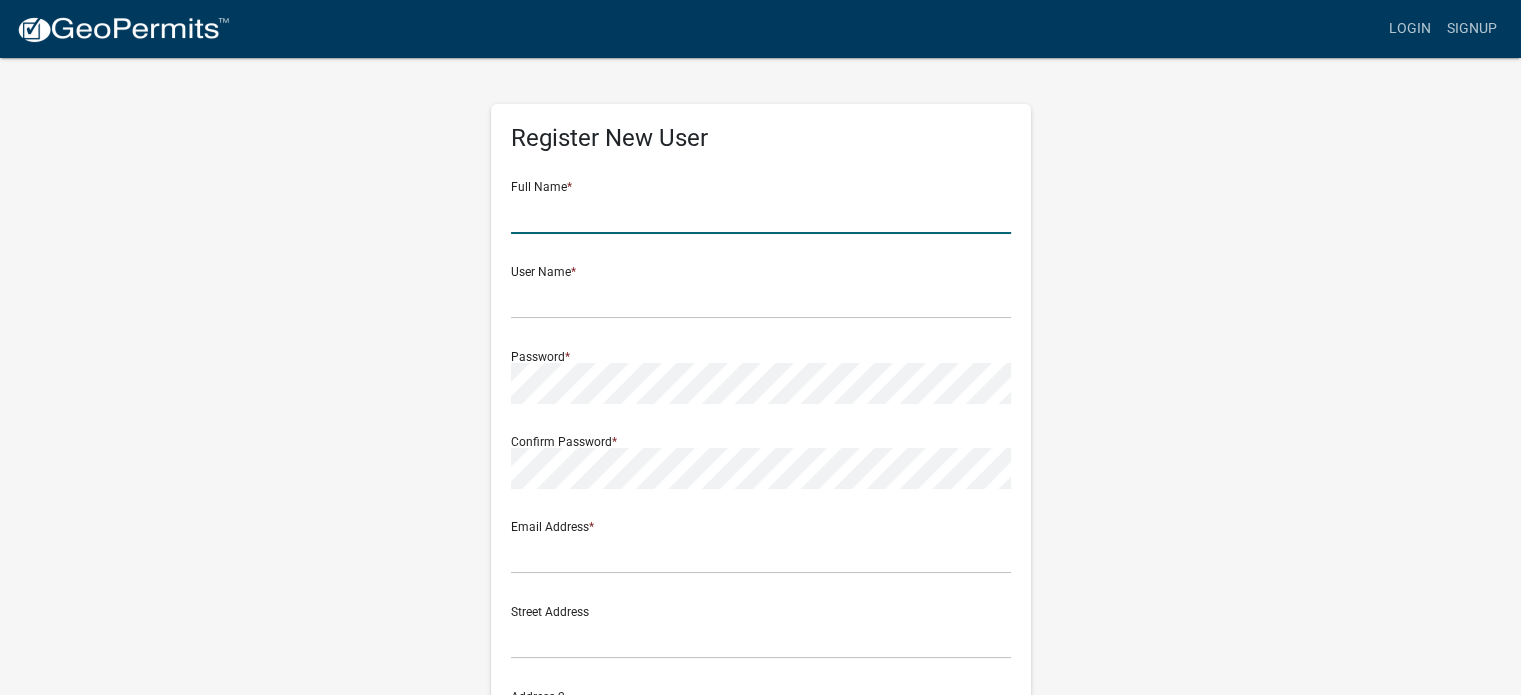 click 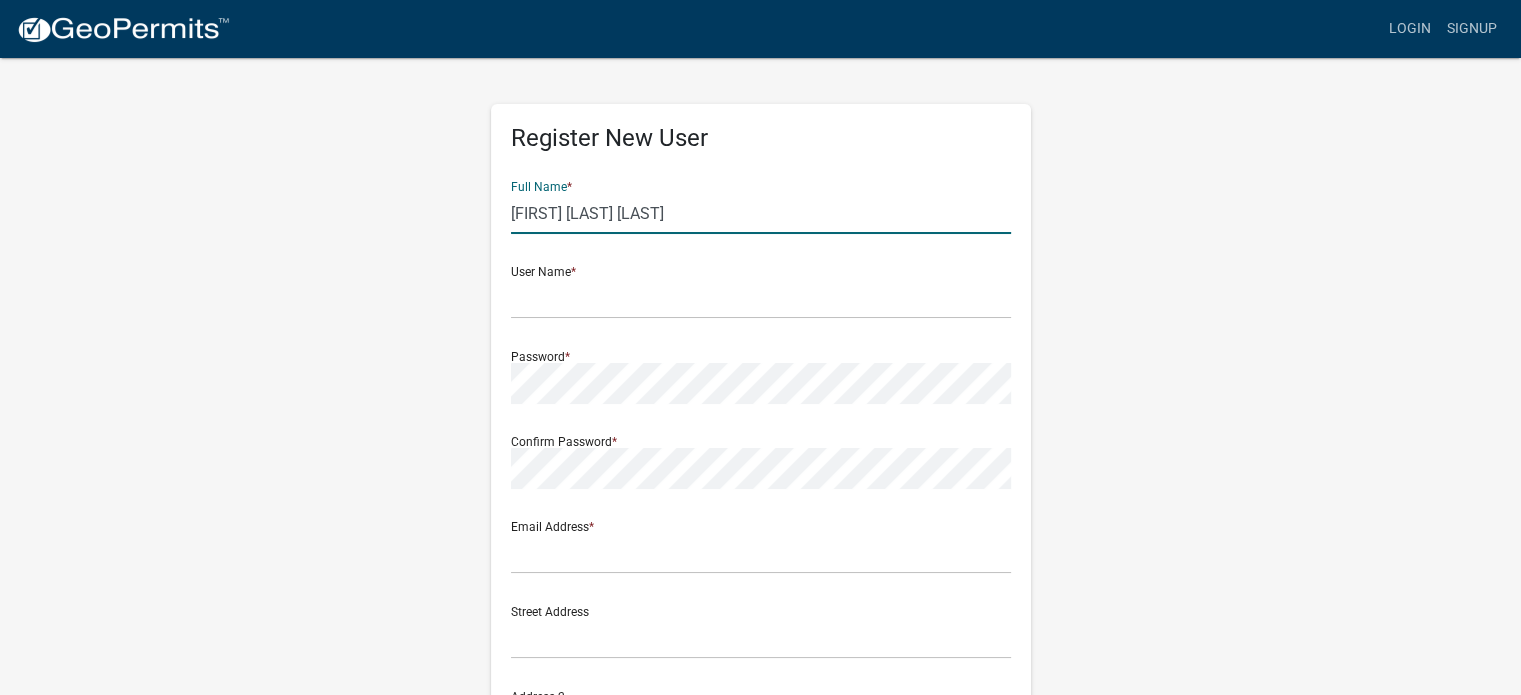 type on "[FIRST] [LAST] [LAST]" 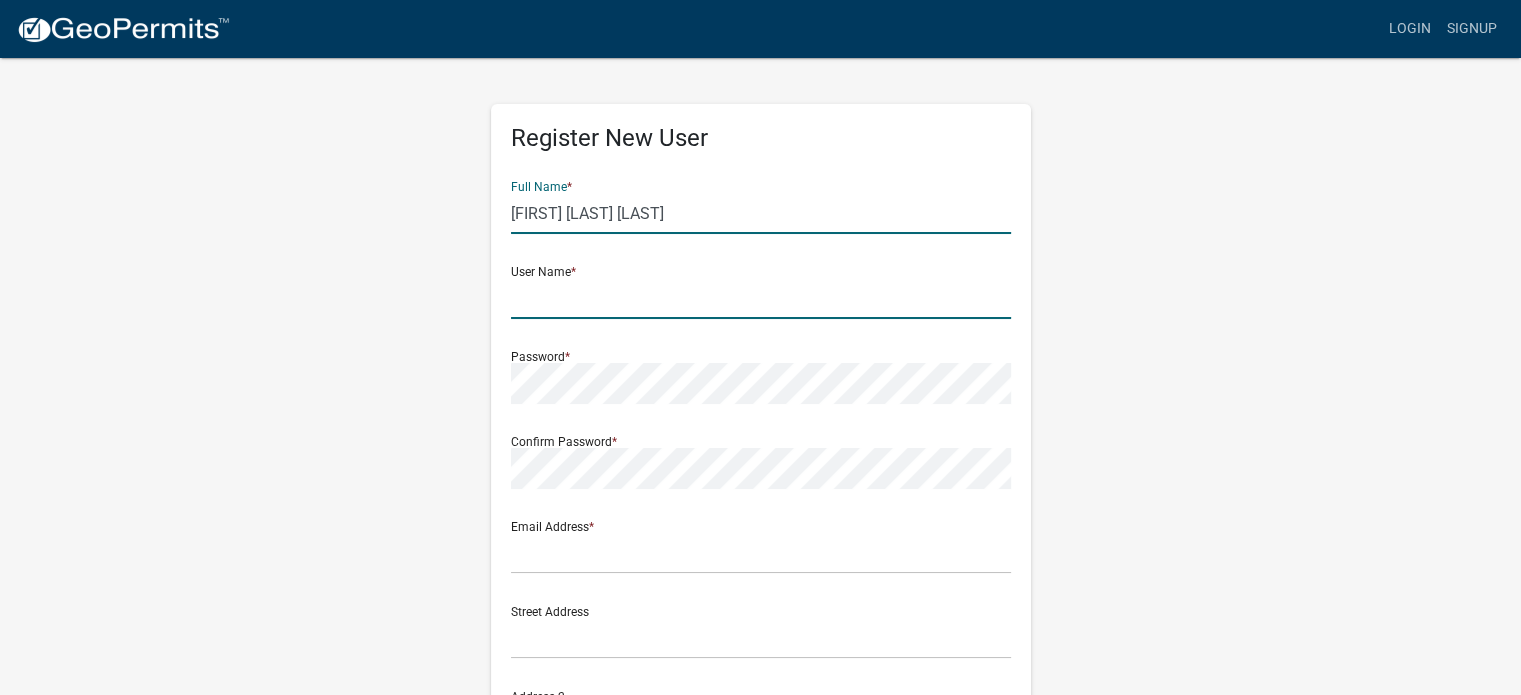 click 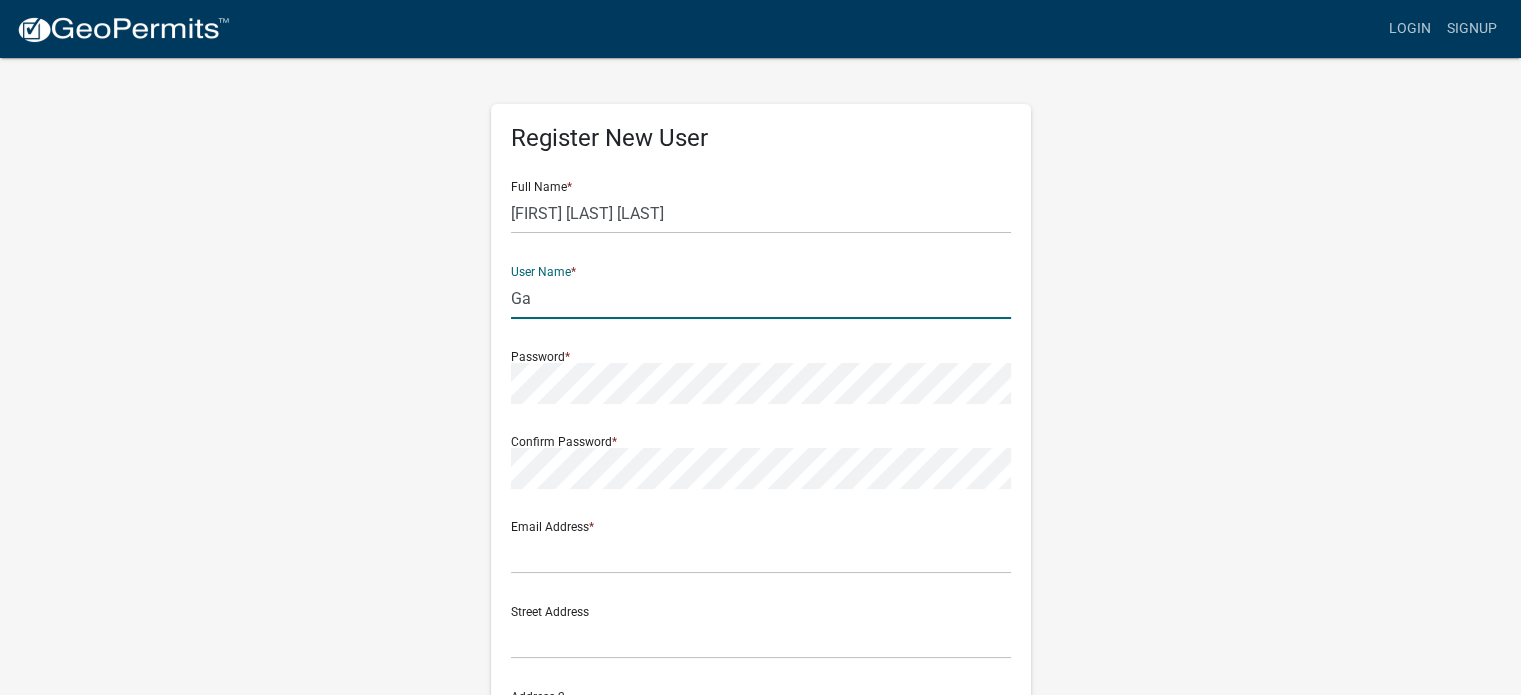 type on "G" 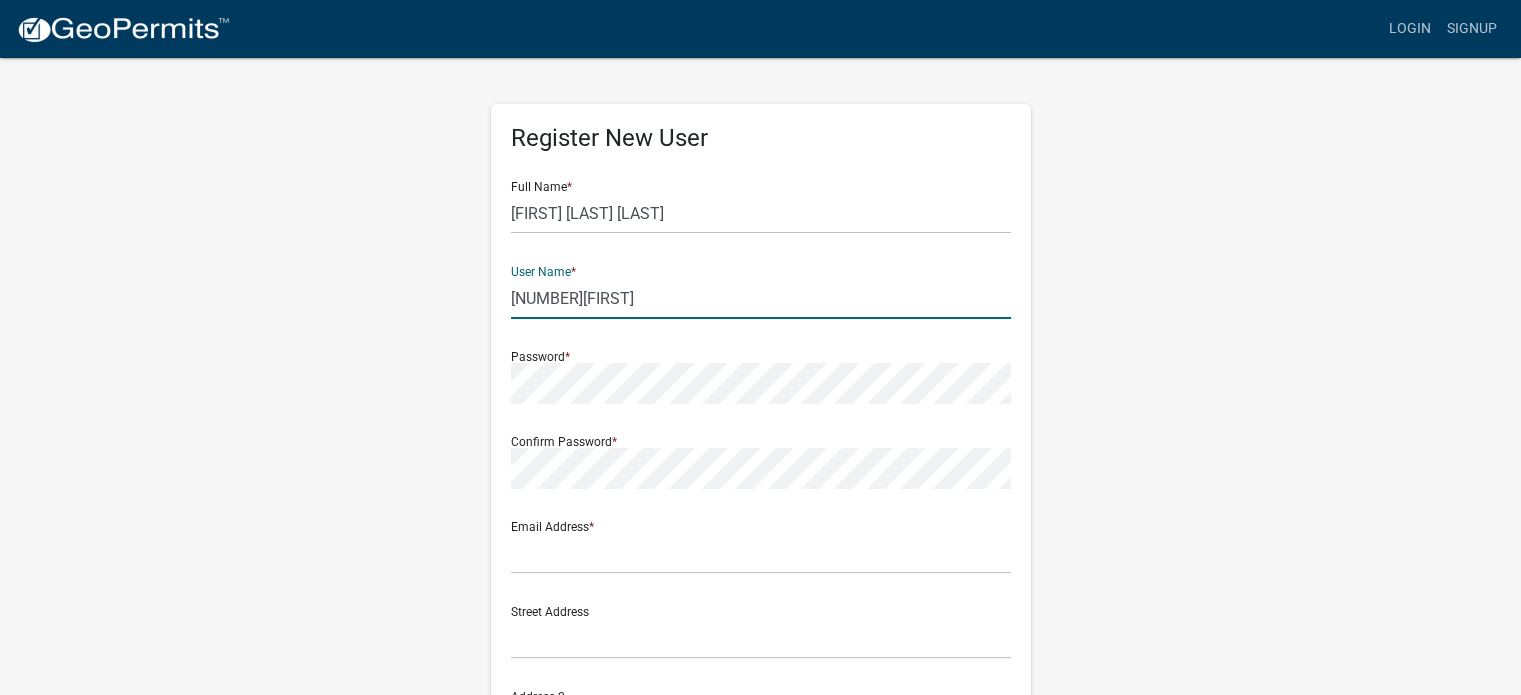 type on "[NUMBER][FIRST]" 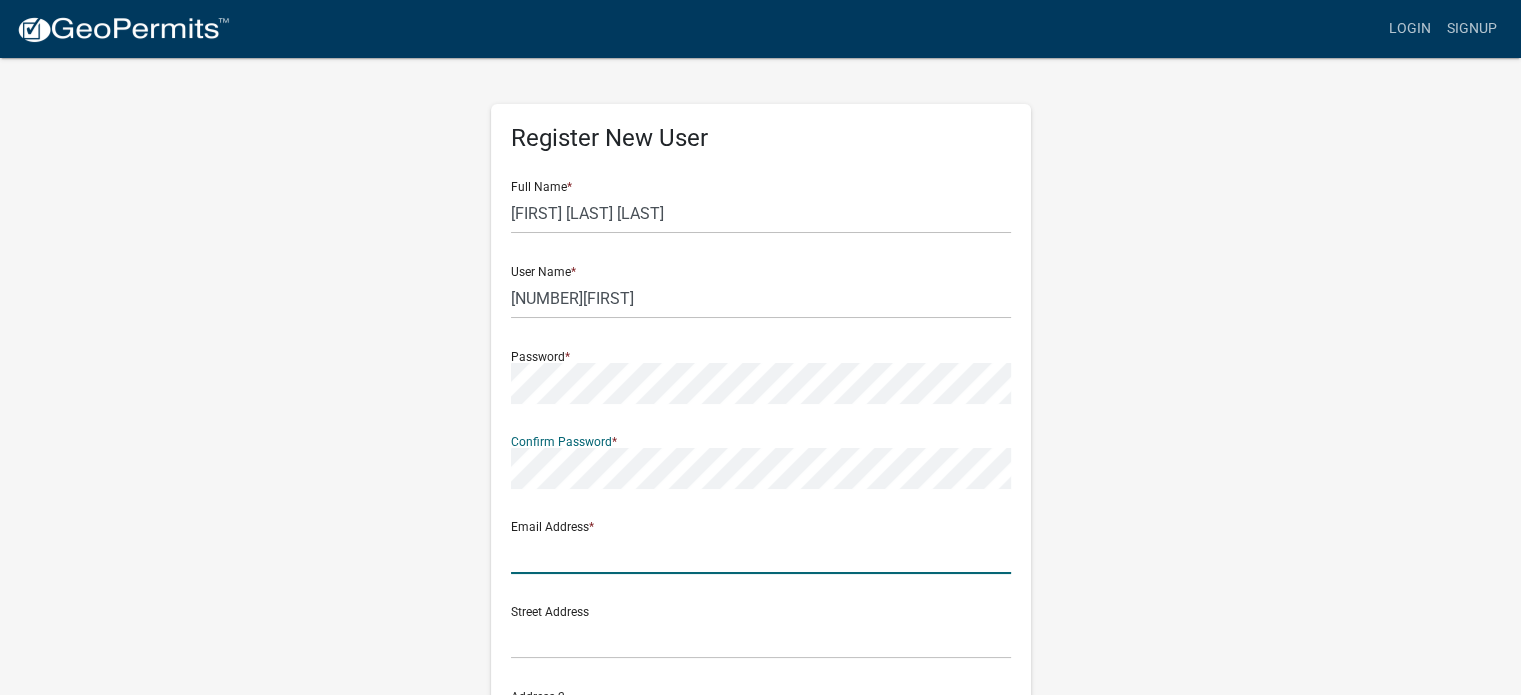 click 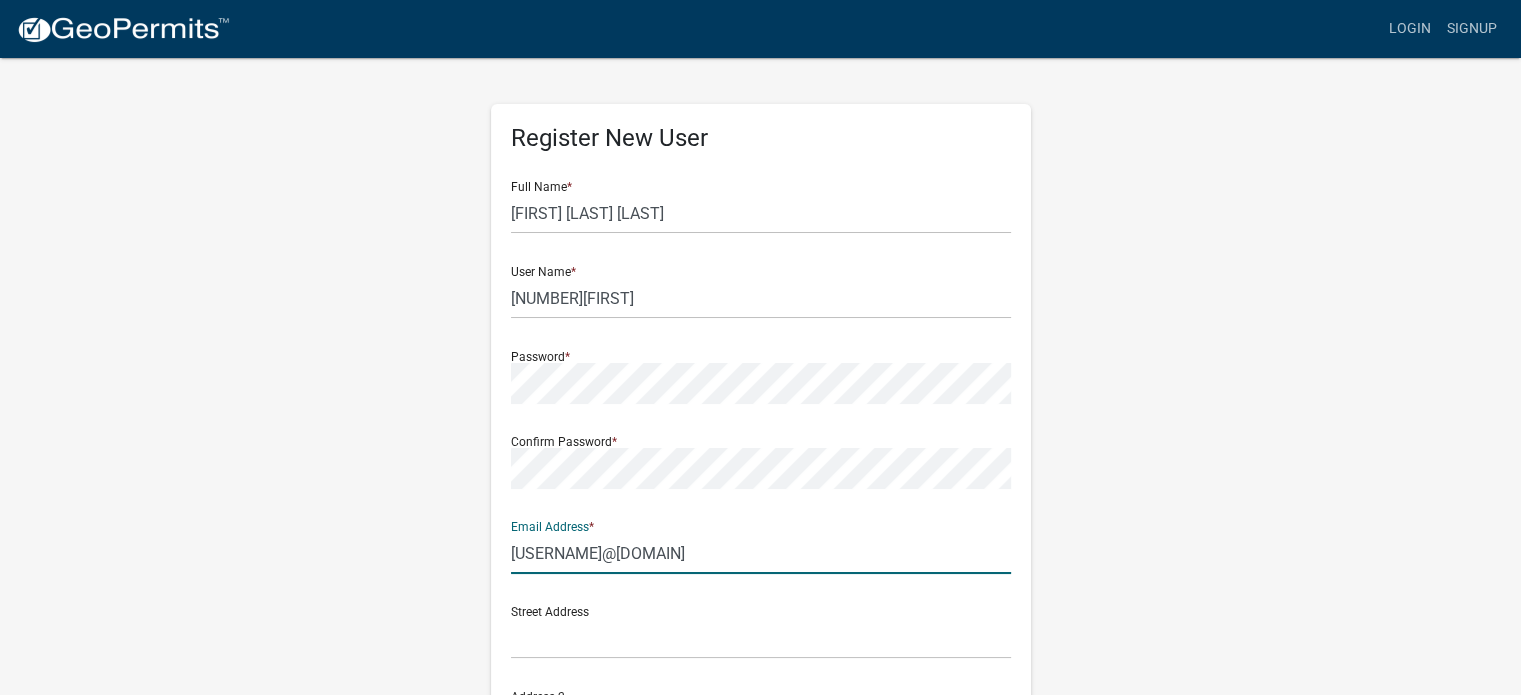 scroll, scrollTop: 200, scrollLeft: 0, axis: vertical 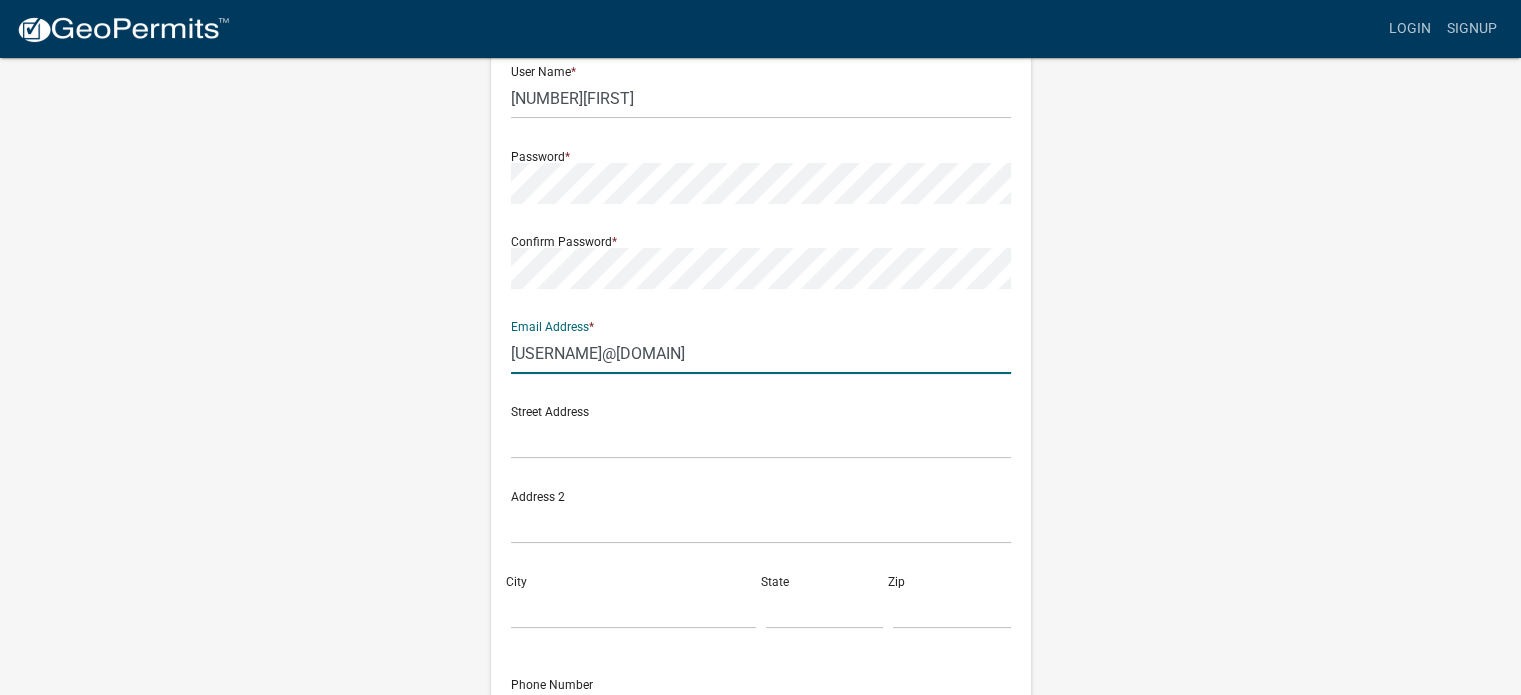 type on "[USERNAME]@[DOMAIN]" 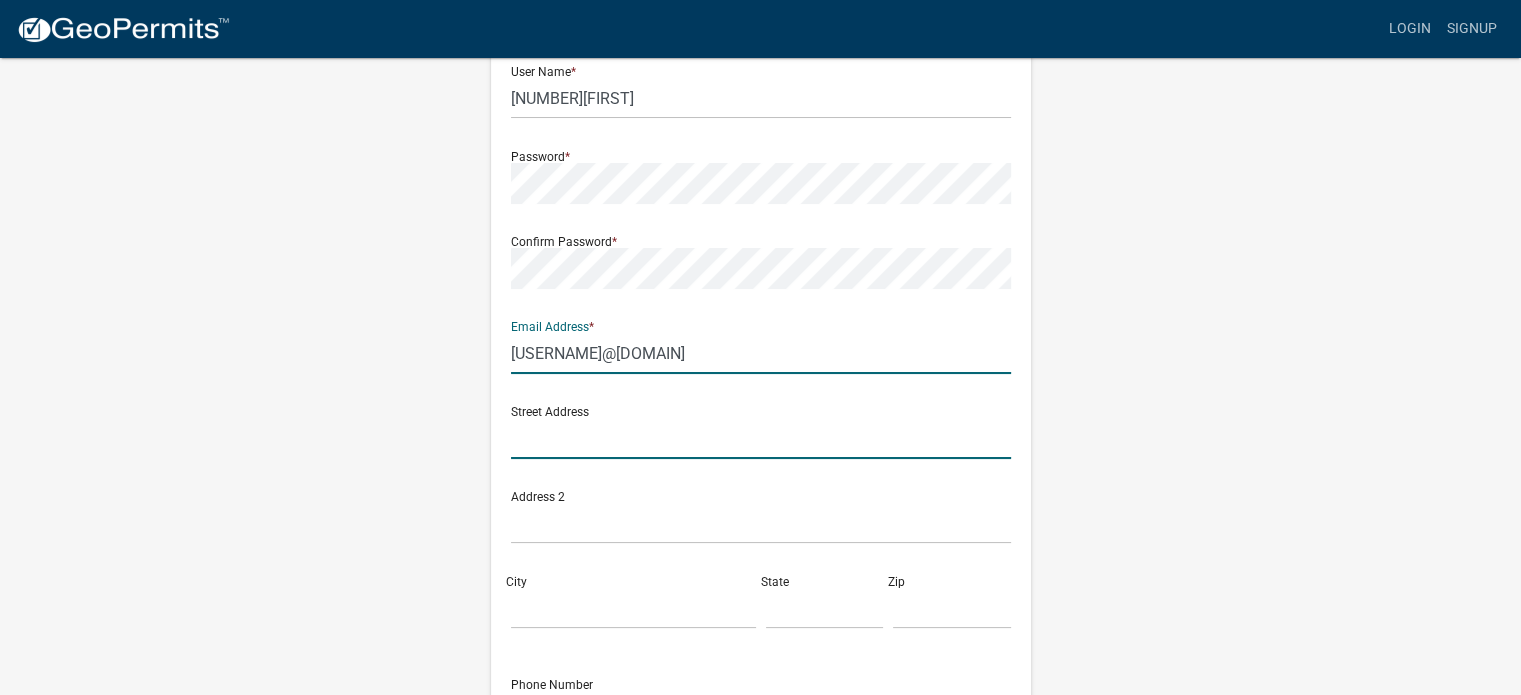 click 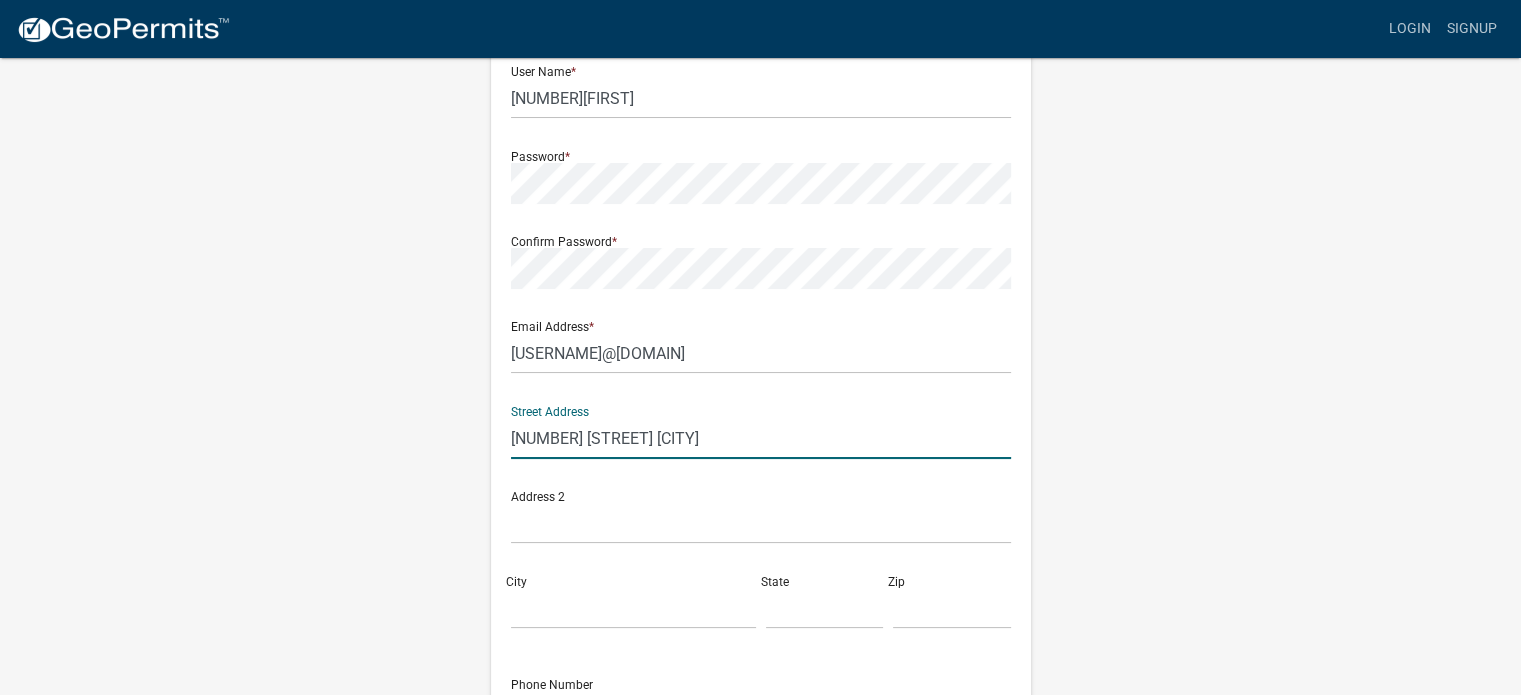 type on "[NUMBER] [STREET] [CITY]" 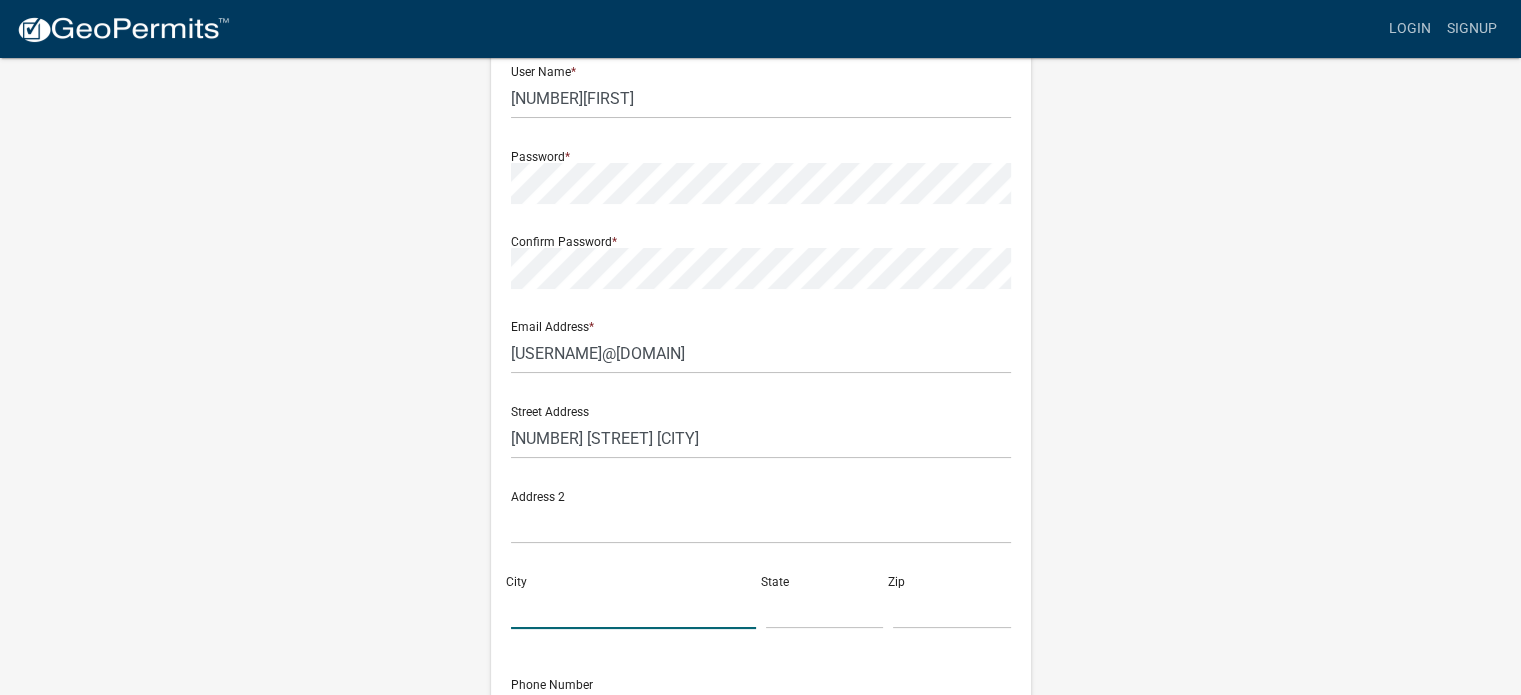 click on "City" at bounding box center [633, 608] 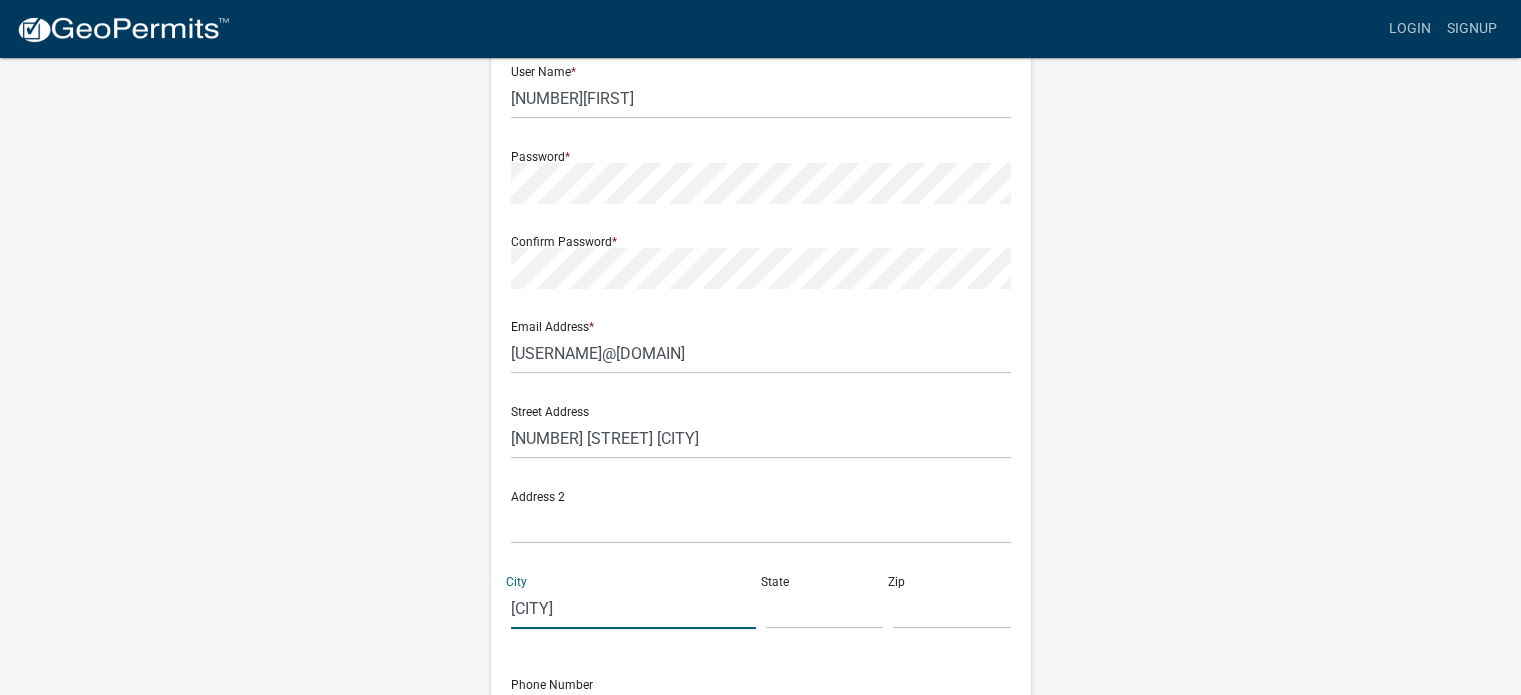 type on "[CITY]" 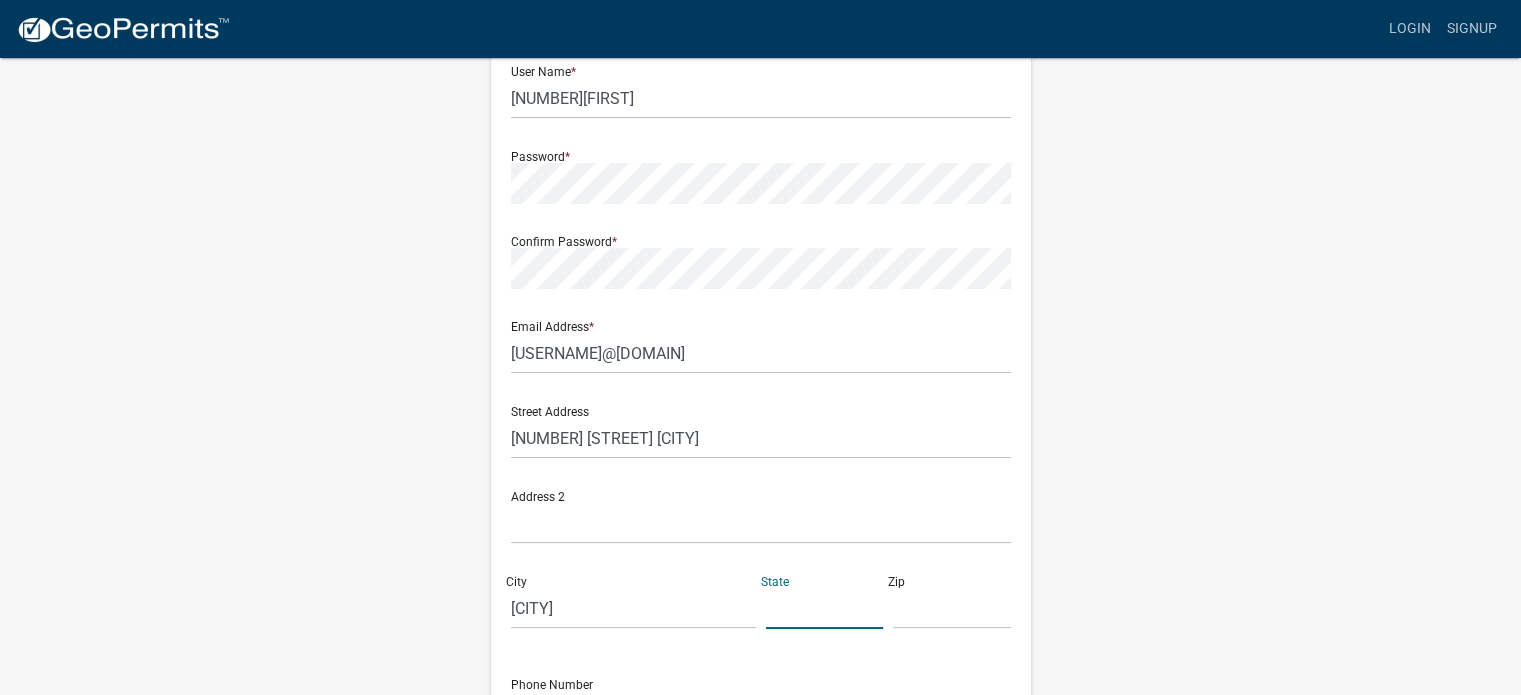 click 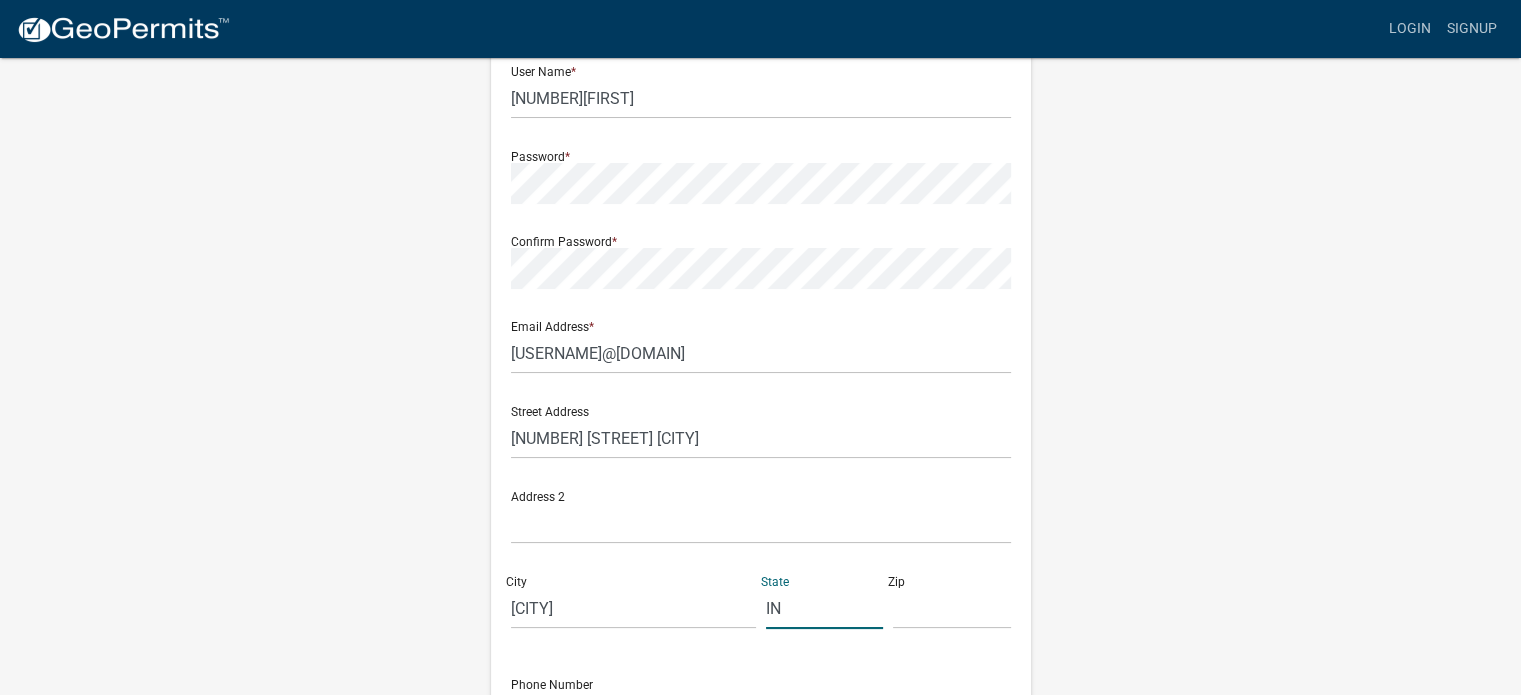 type on "IN" 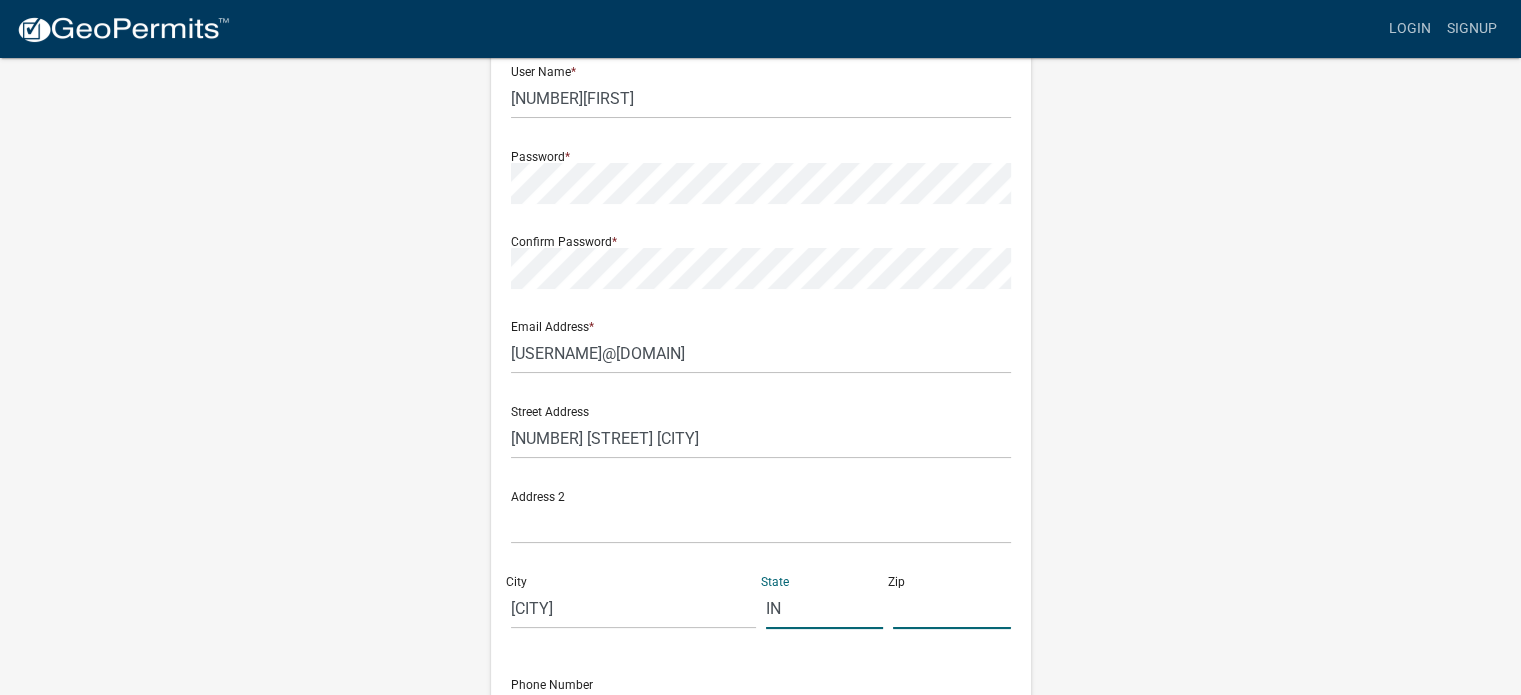 click 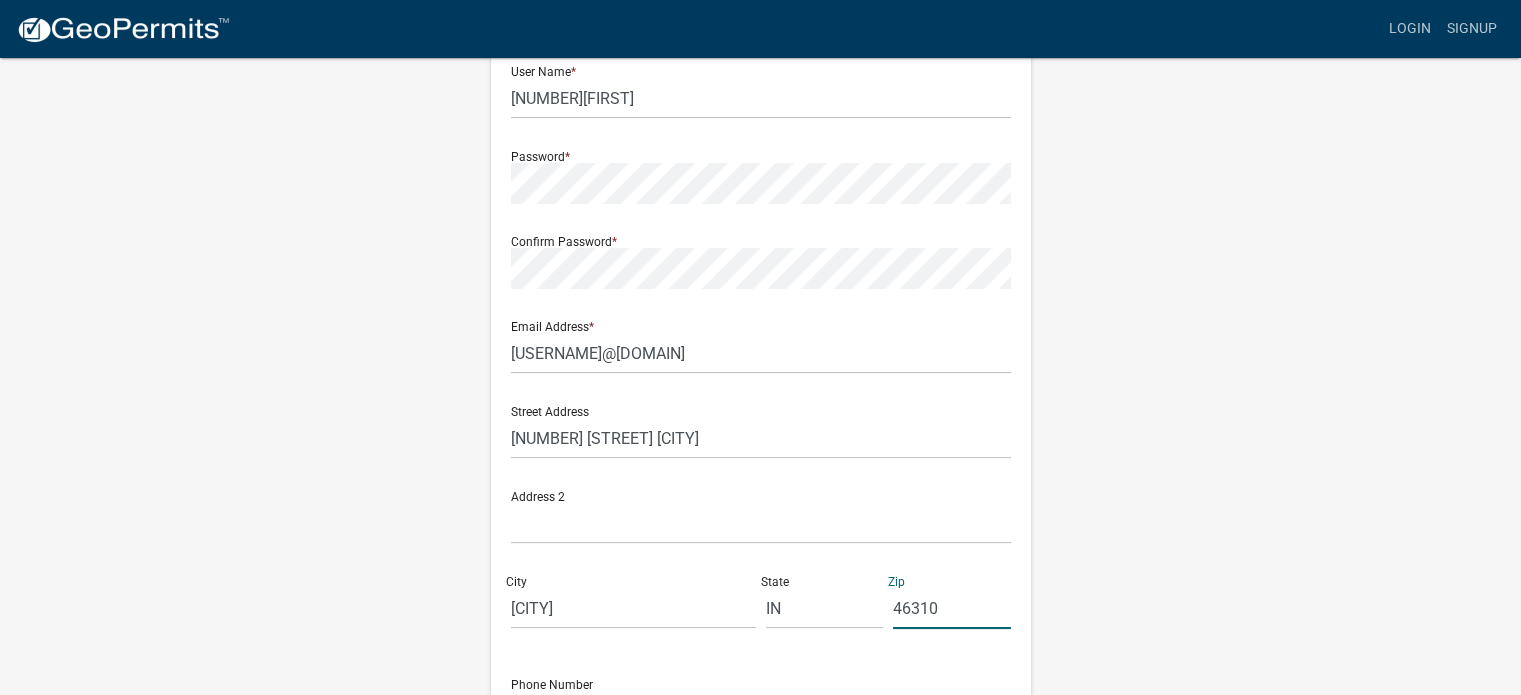 scroll, scrollTop: 400, scrollLeft: 0, axis: vertical 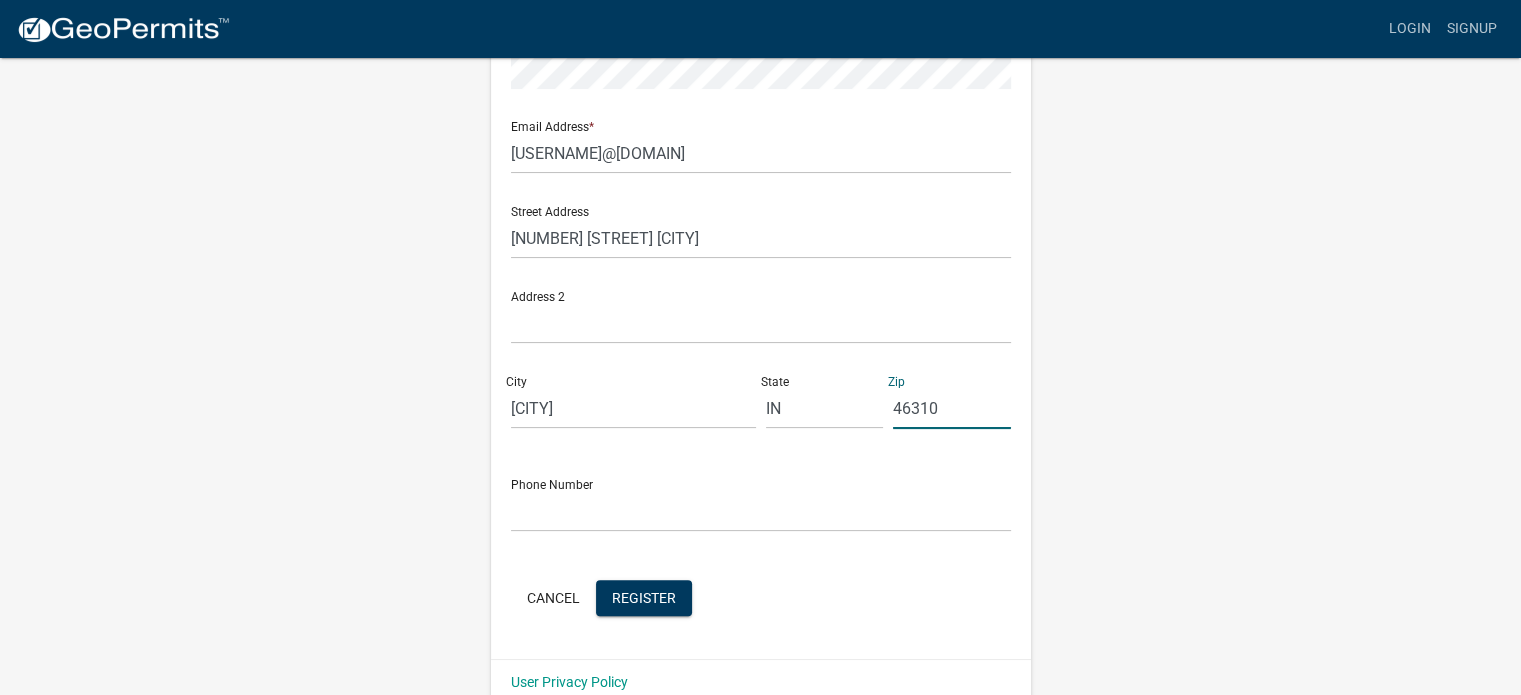 type on "46310" 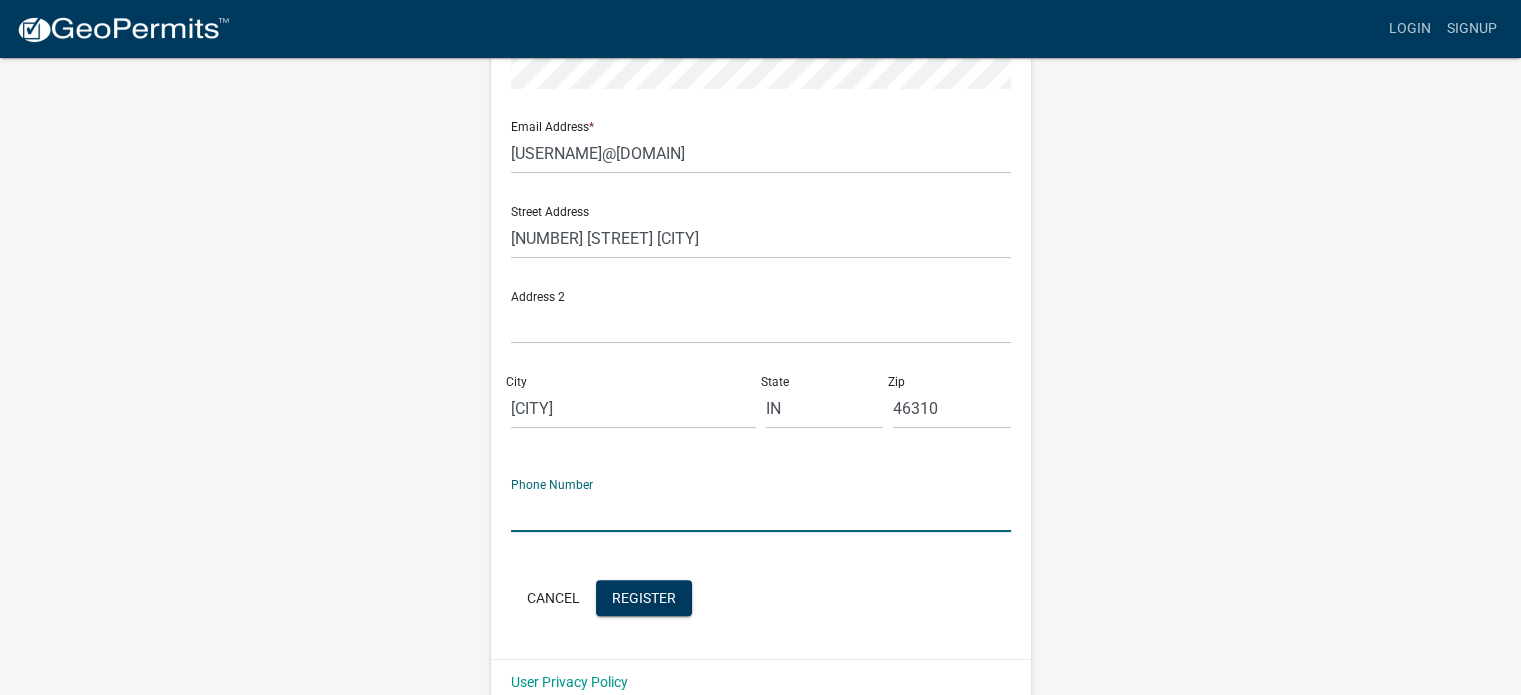 click 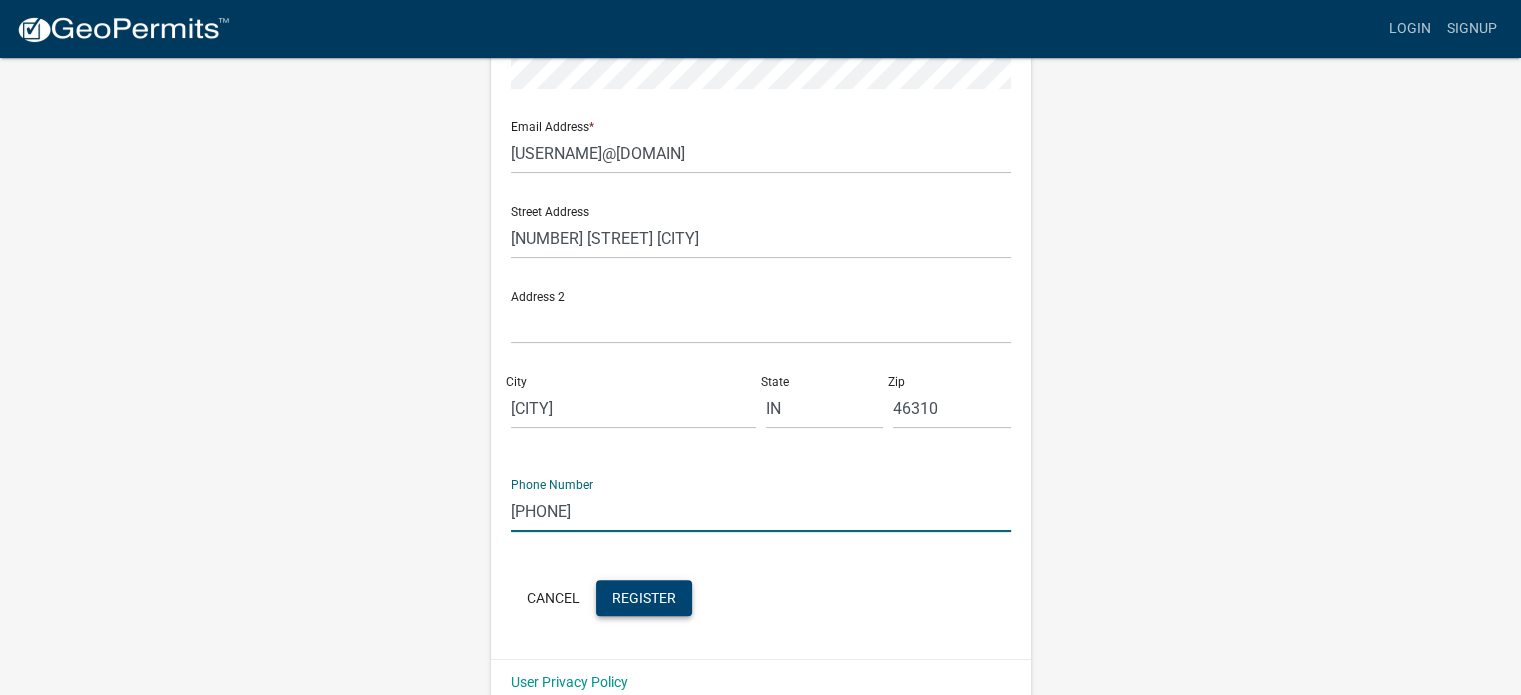 type on "[PHONE]" 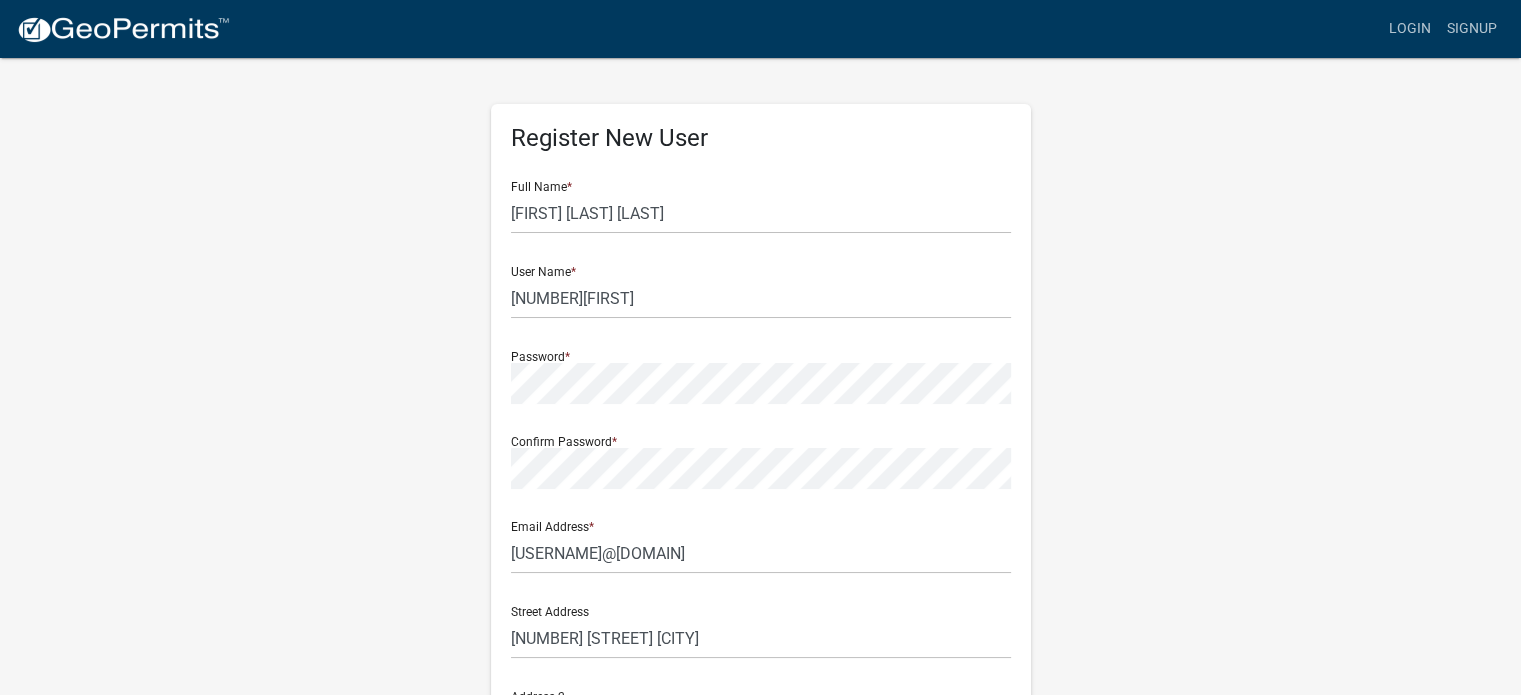 scroll, scrollTop: 100, scrollLeft: 0, axis: vertical 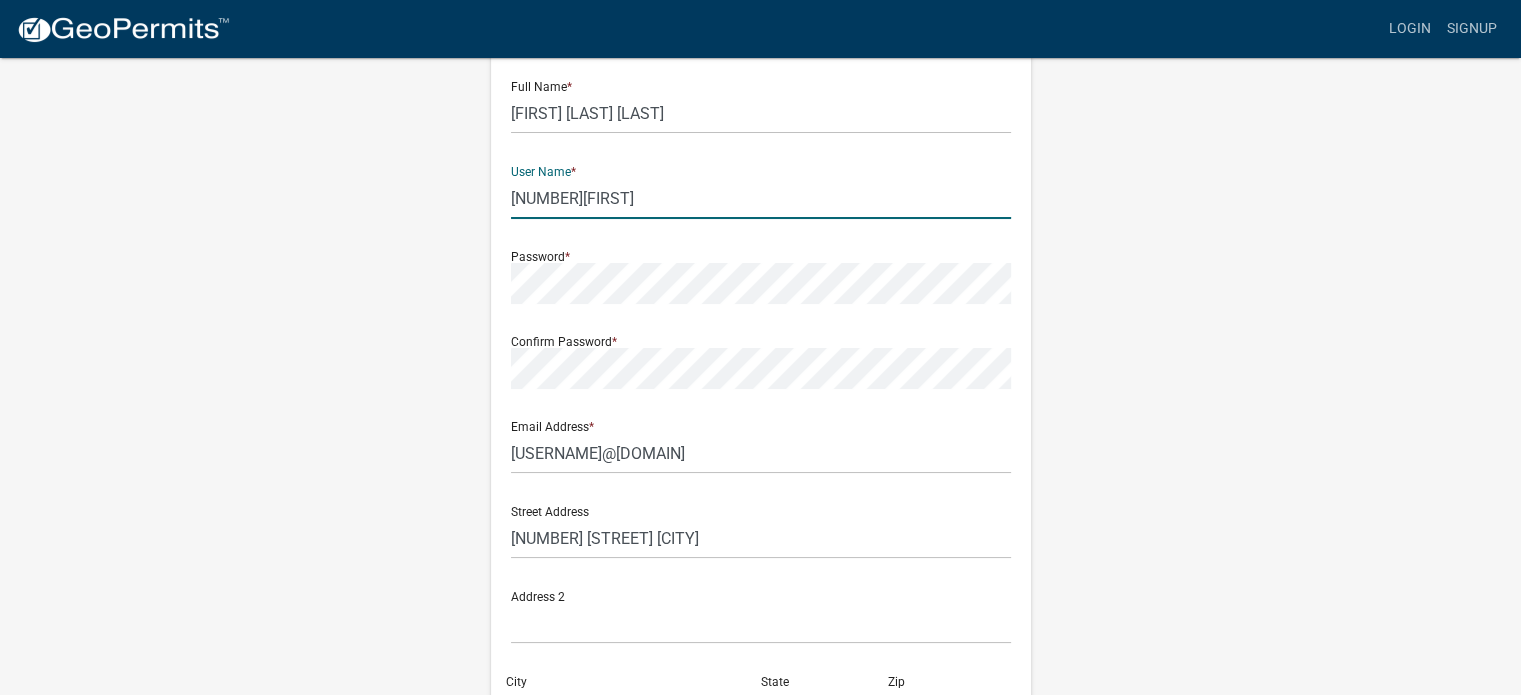 click on "[NUMBER][FIRST]" 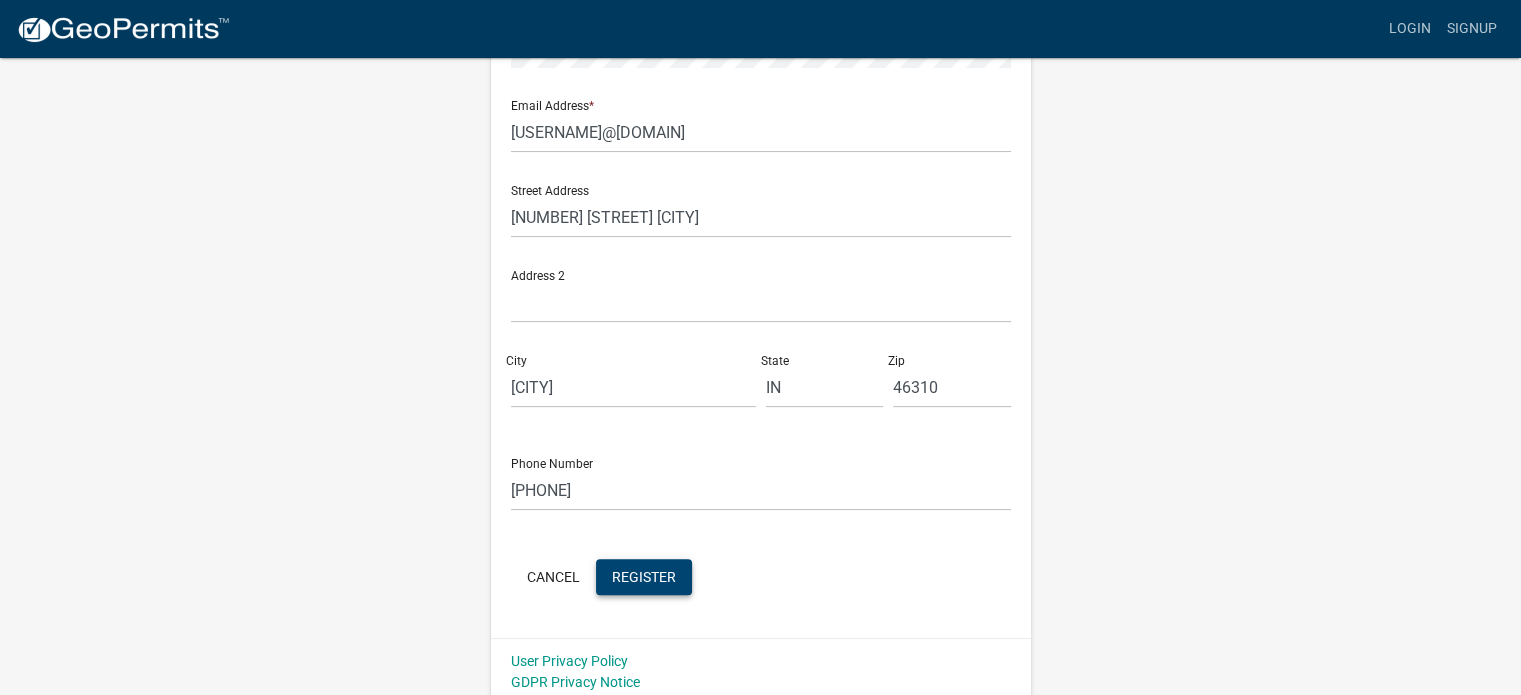 scroll, scrollTop: 430, scrollLeft: 0, axis: vertical 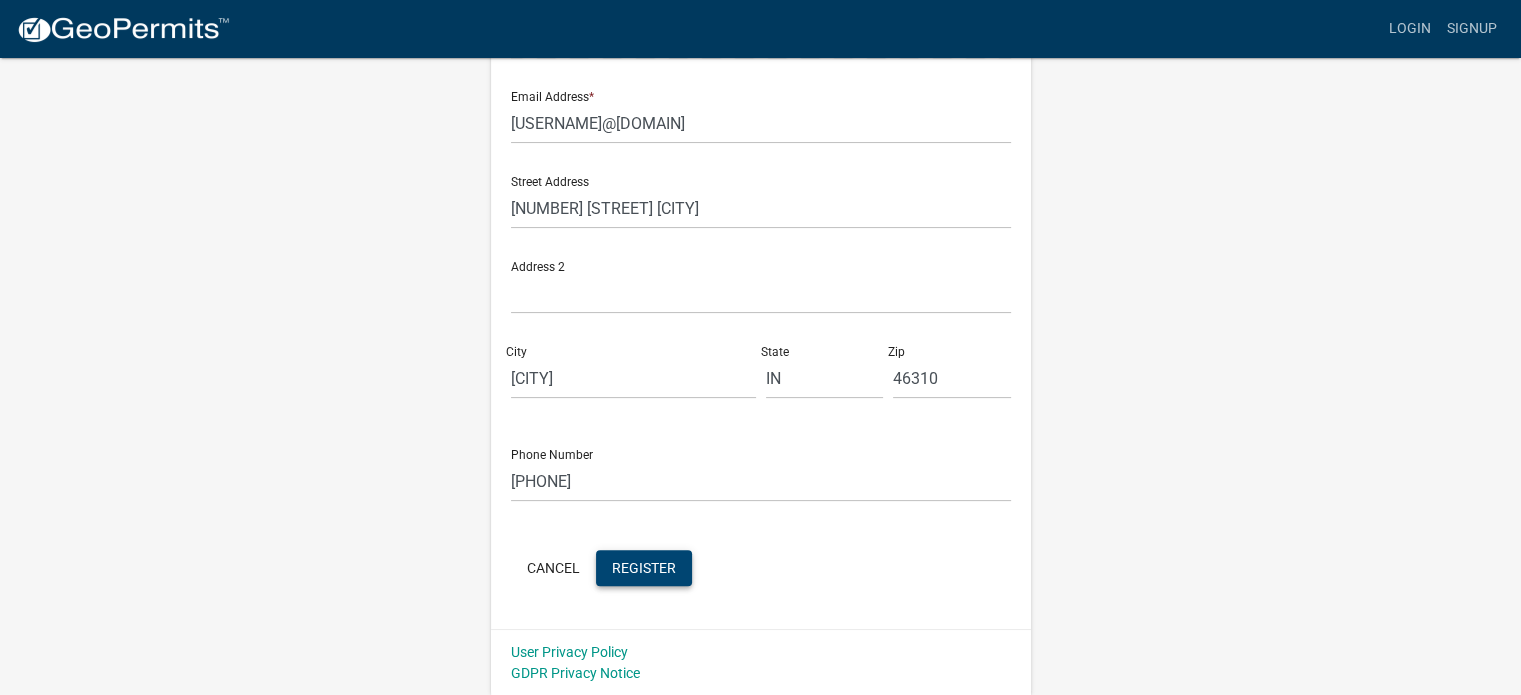 type on "[WORD][NUMBER]" 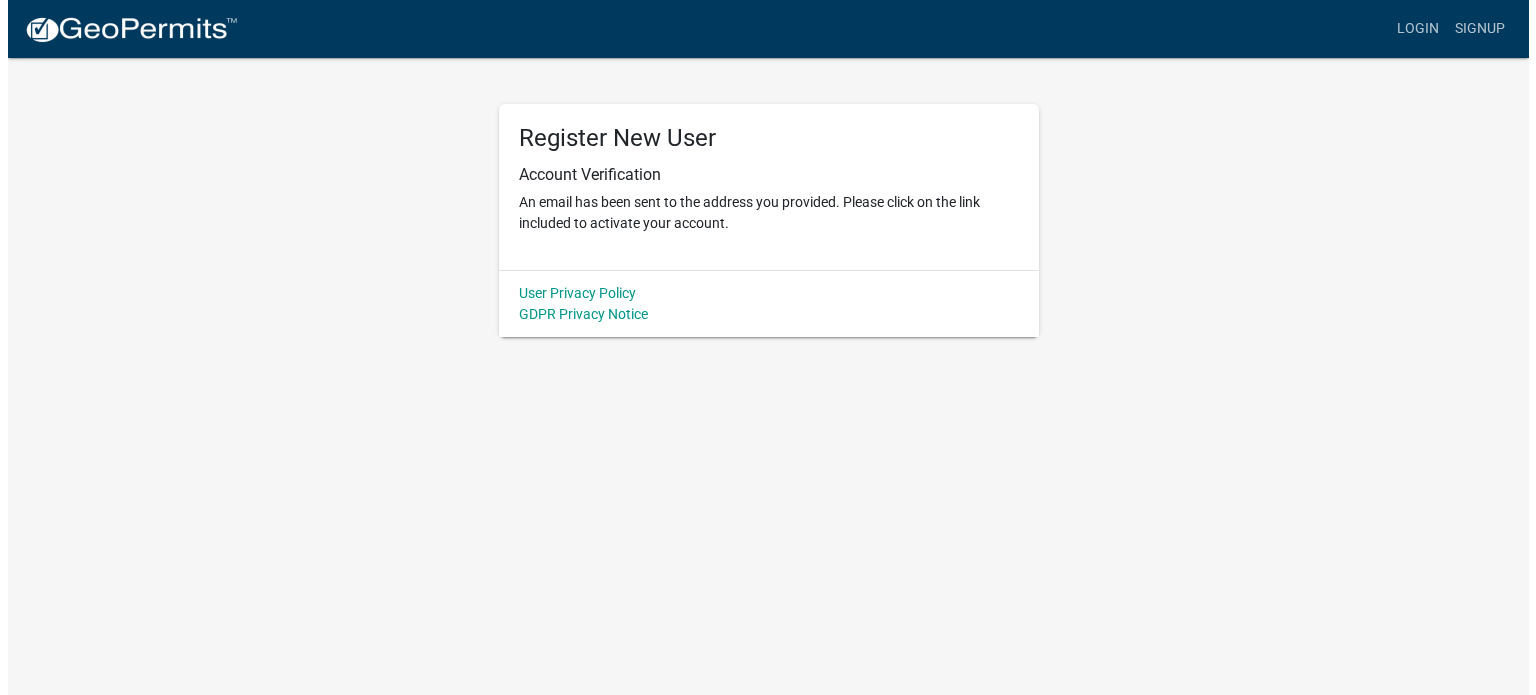 scroll, scrollTop: 0, scrollLeft: 0, axis: both 